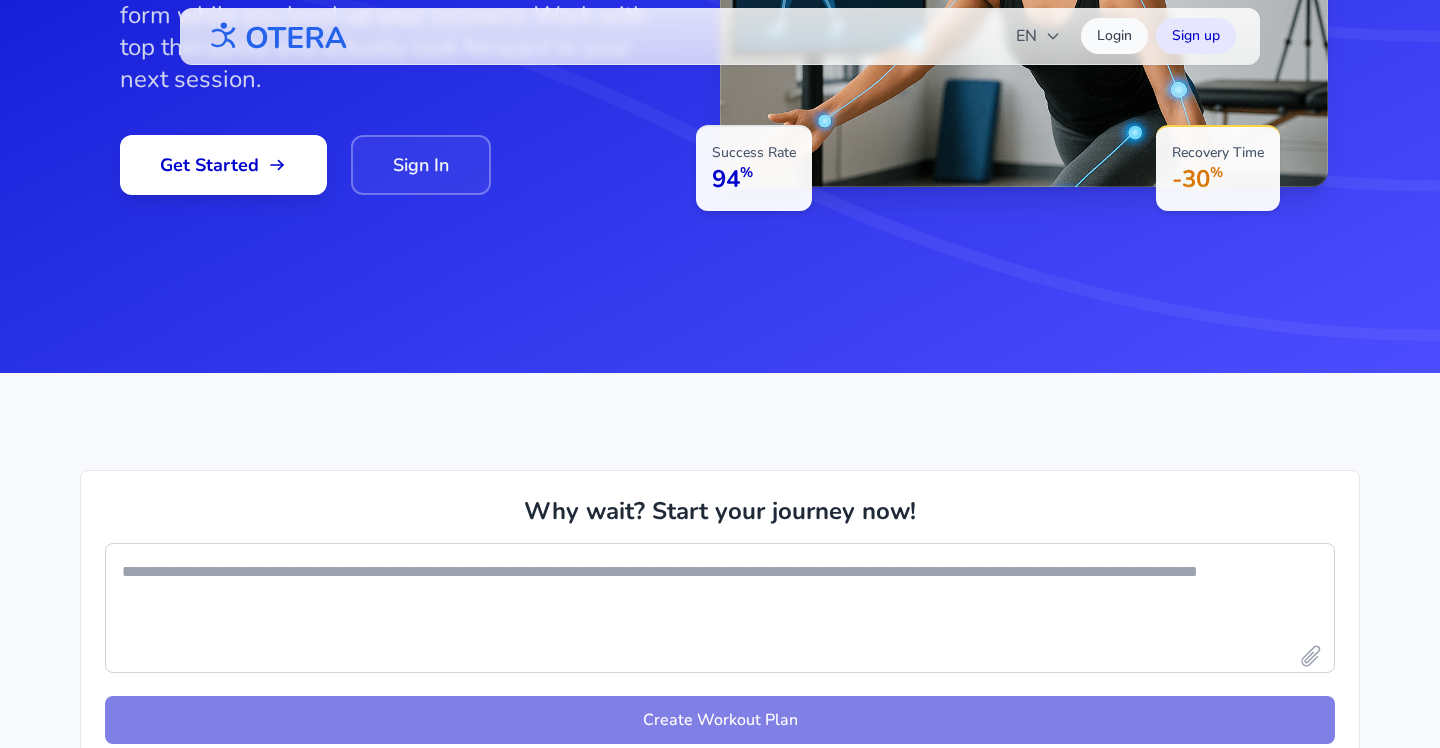 scroll, scrollTop: 0, scrollLeft: 0, axis: both 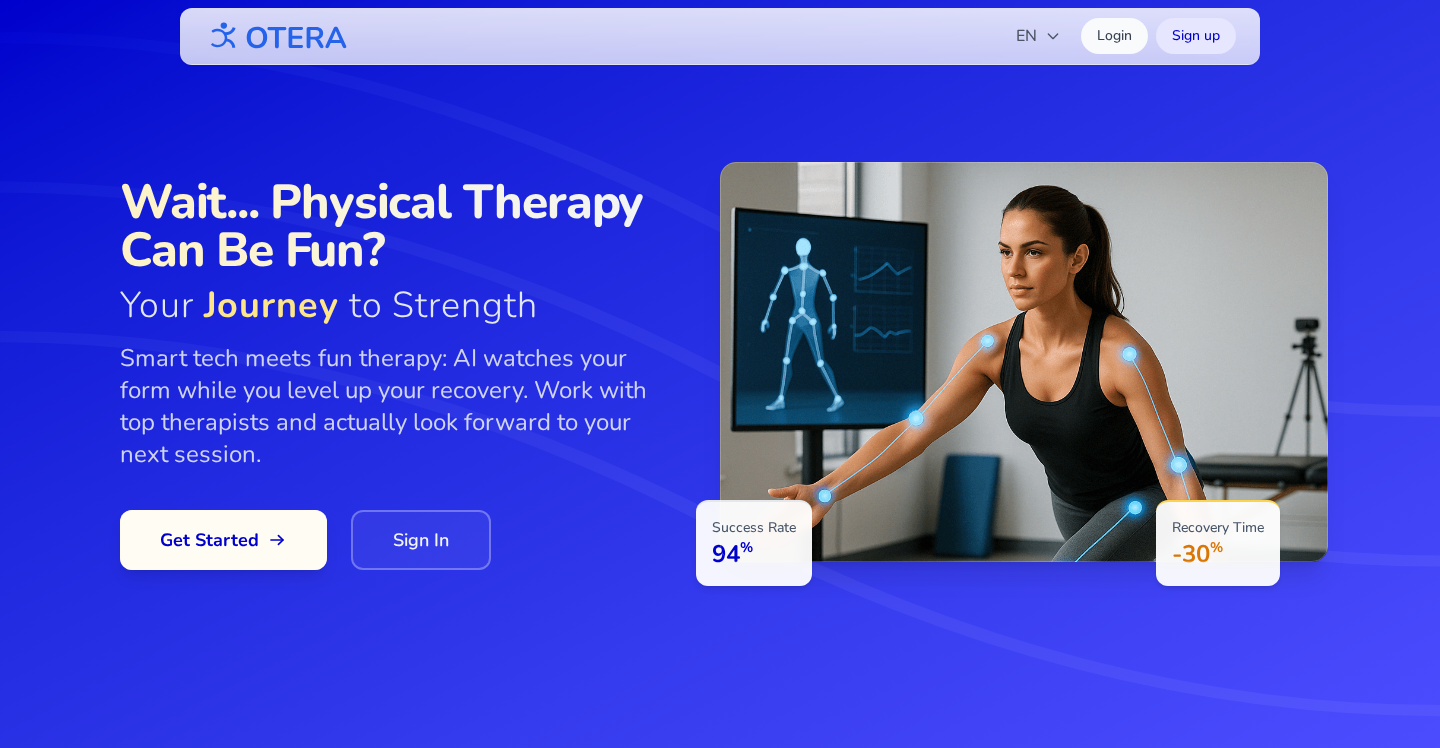 click on "Get Started" at bounding box center (223, 540) 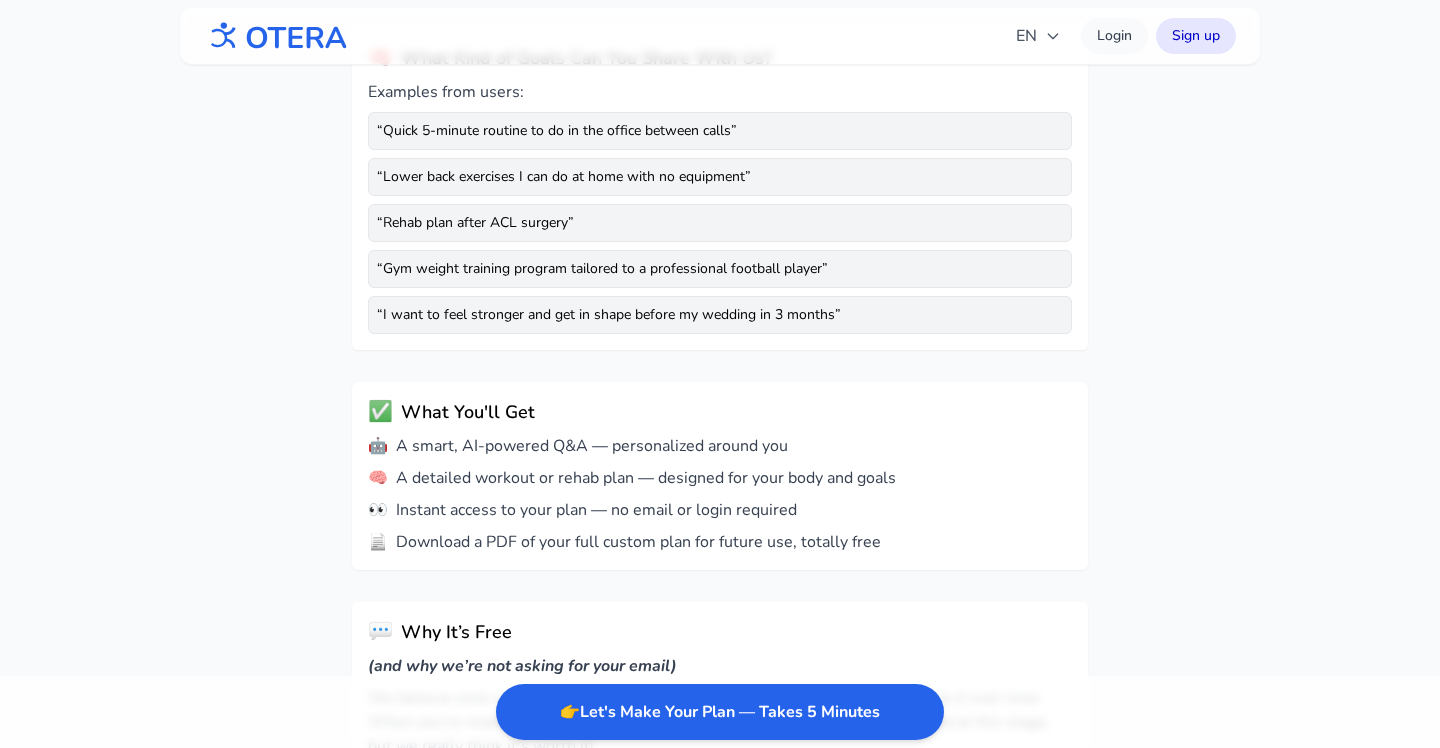 scroll, scrollTop: 533, scrollLeft: 0, axis: vertical 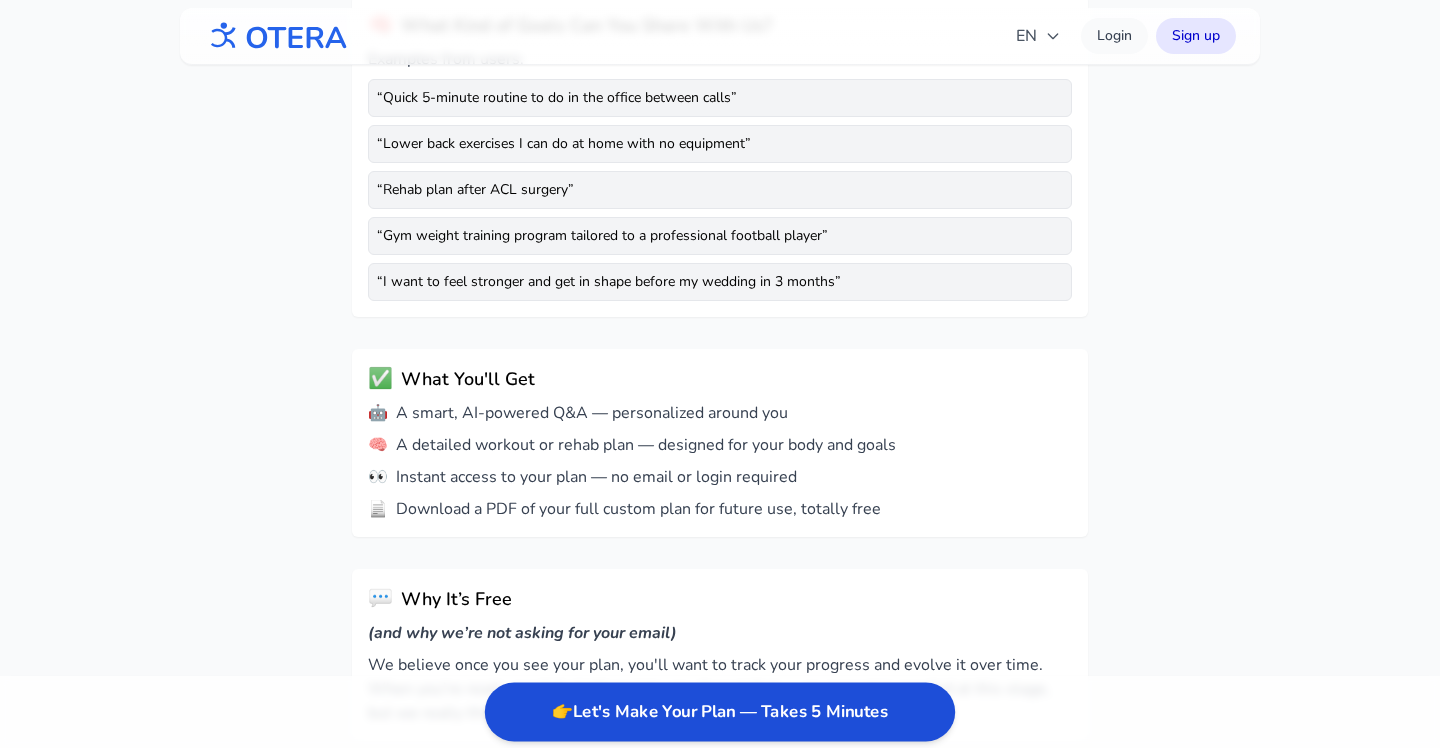 click on "👉  Let's Make Your Plan — Takes 5 Minutes" at bounding box center [720, 712] 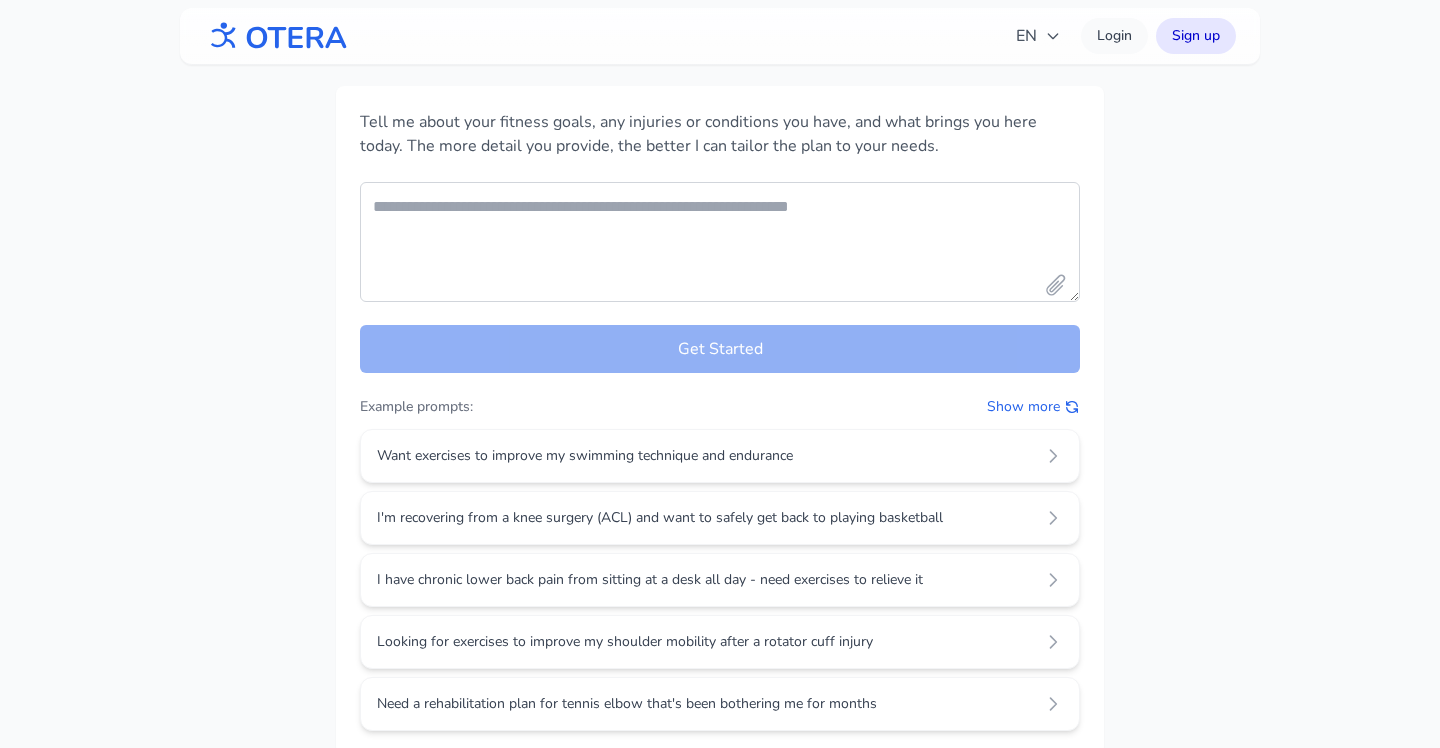 scroll, scrollTop: 0, scrollLeft: 0, axis: both 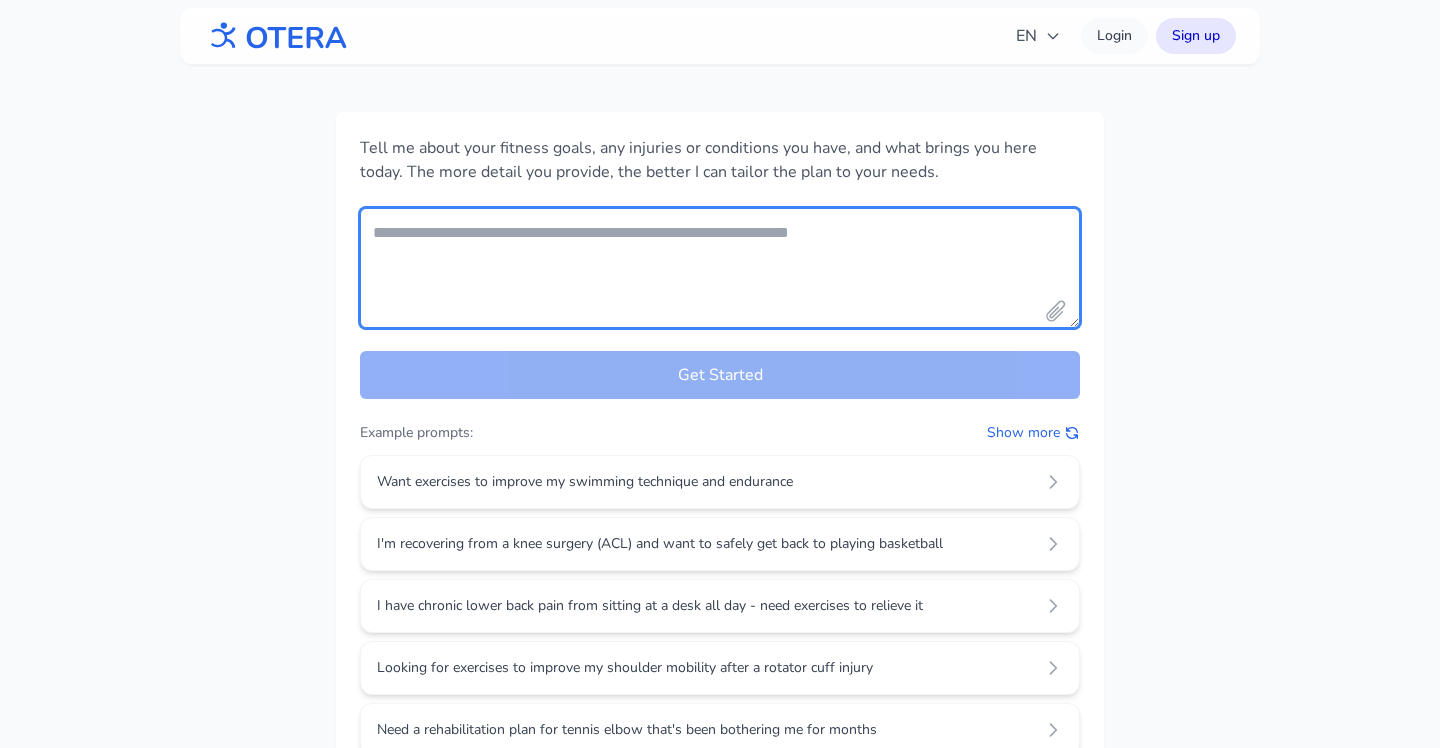 click at bounding box center (720, 268) 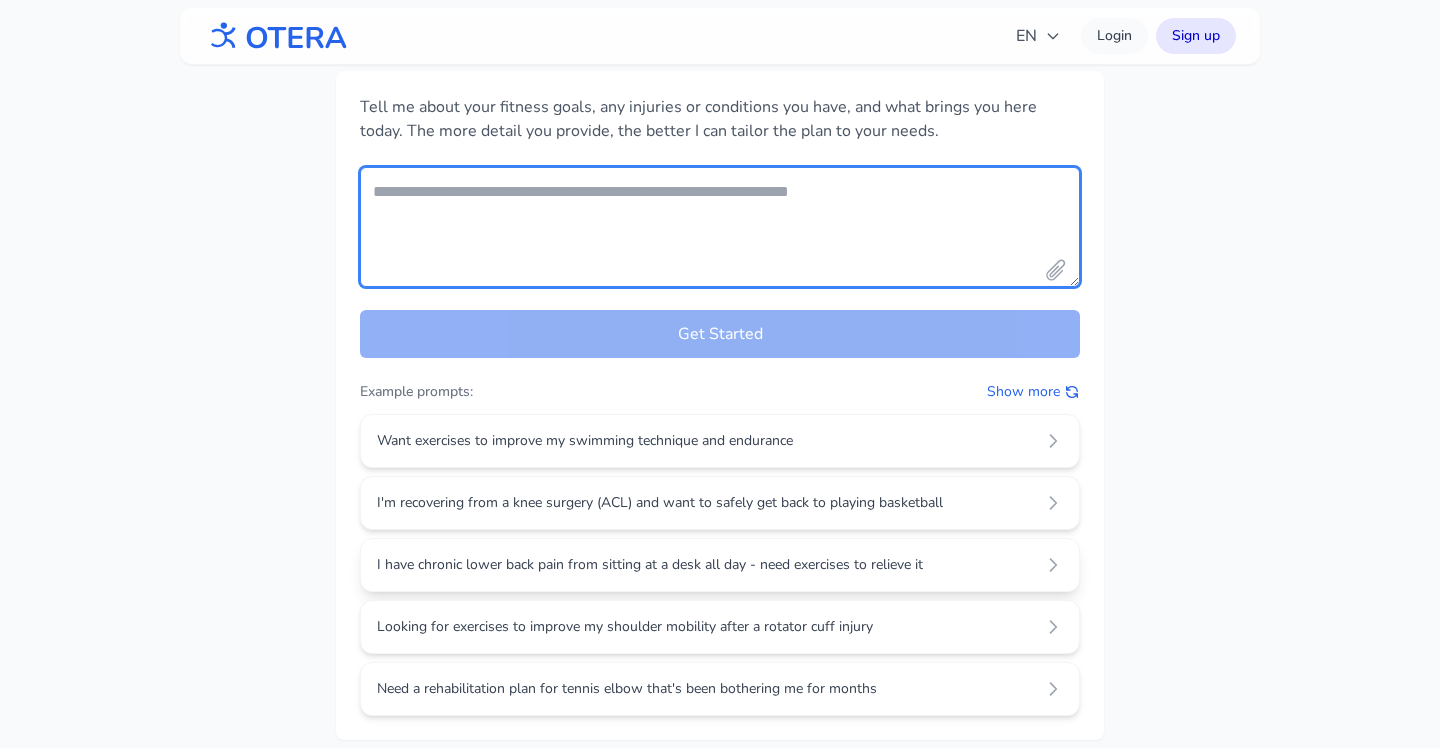 scroll, scrollTop: 43, scrollLeft: 0, axis: vertical 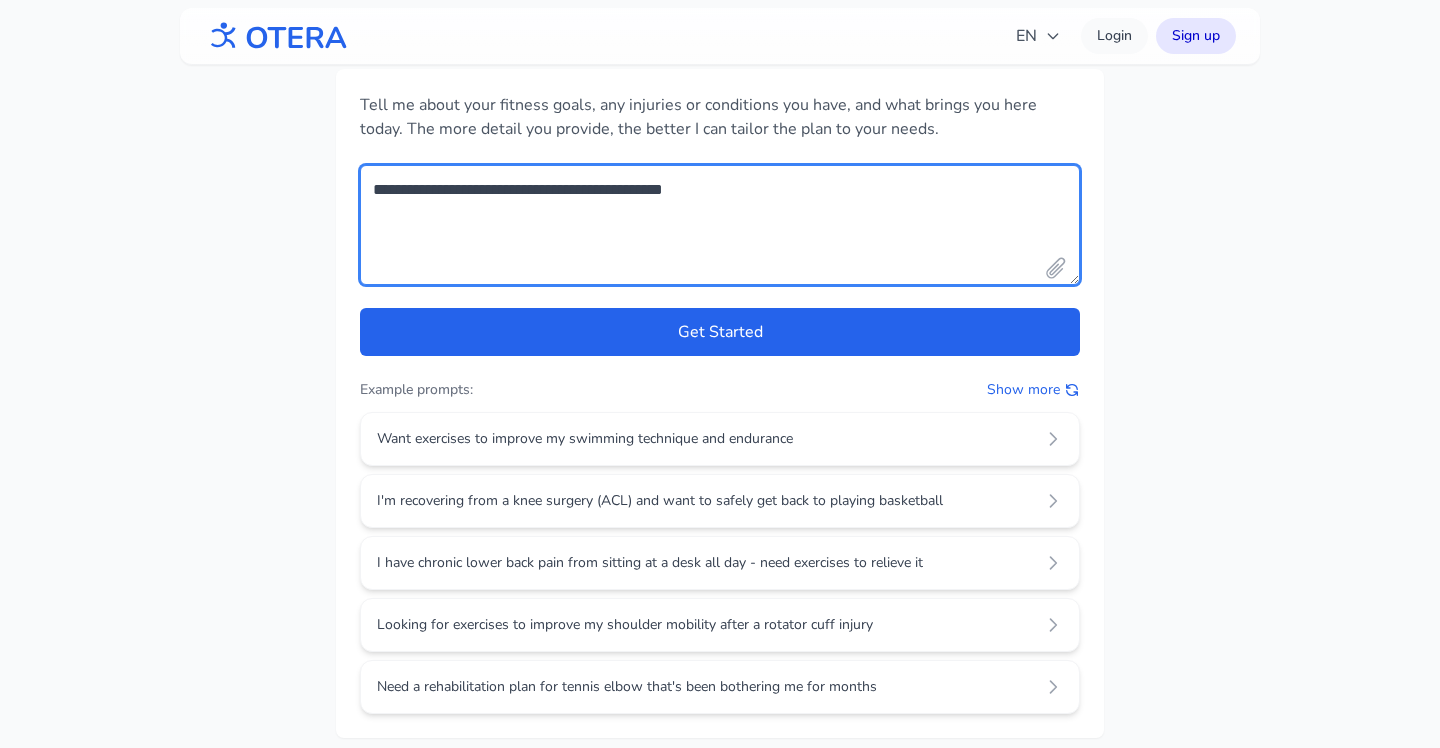 type on "**********" 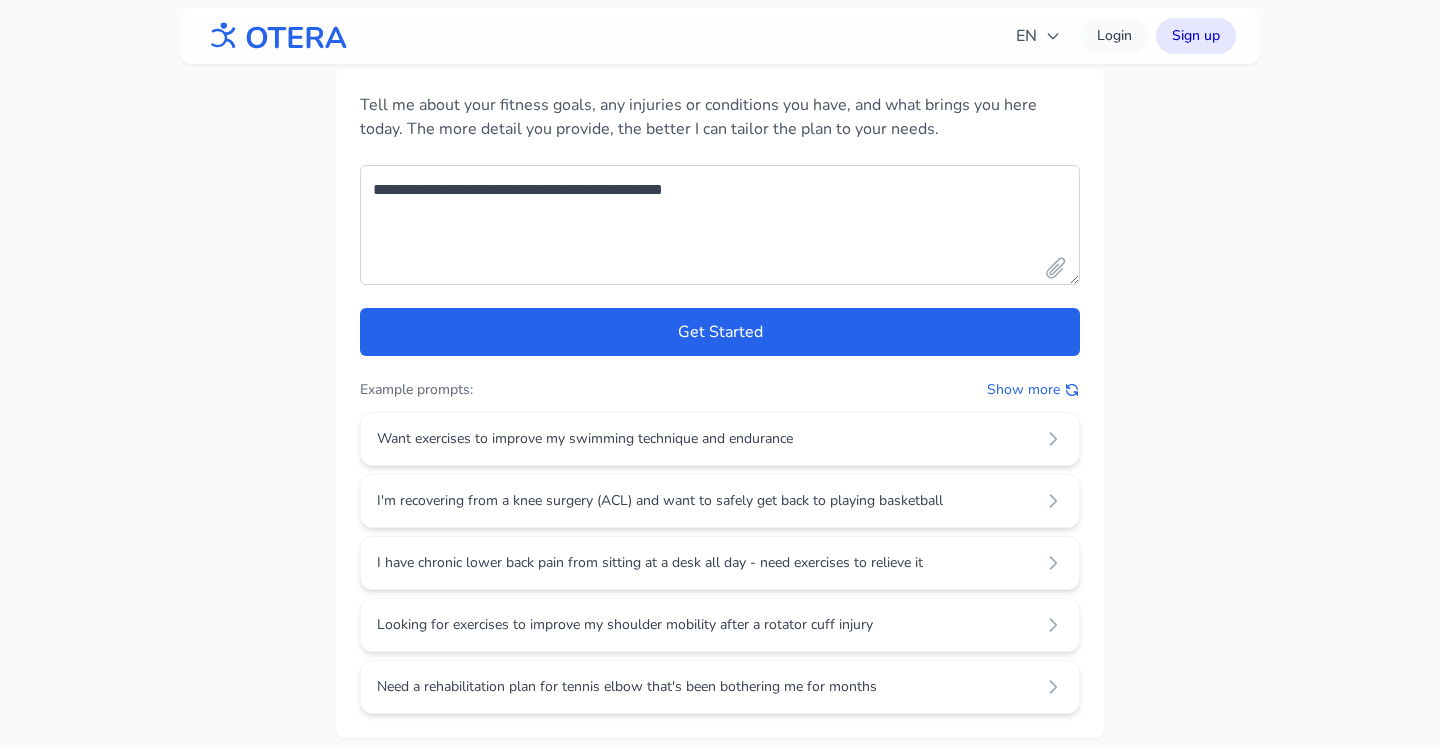 type 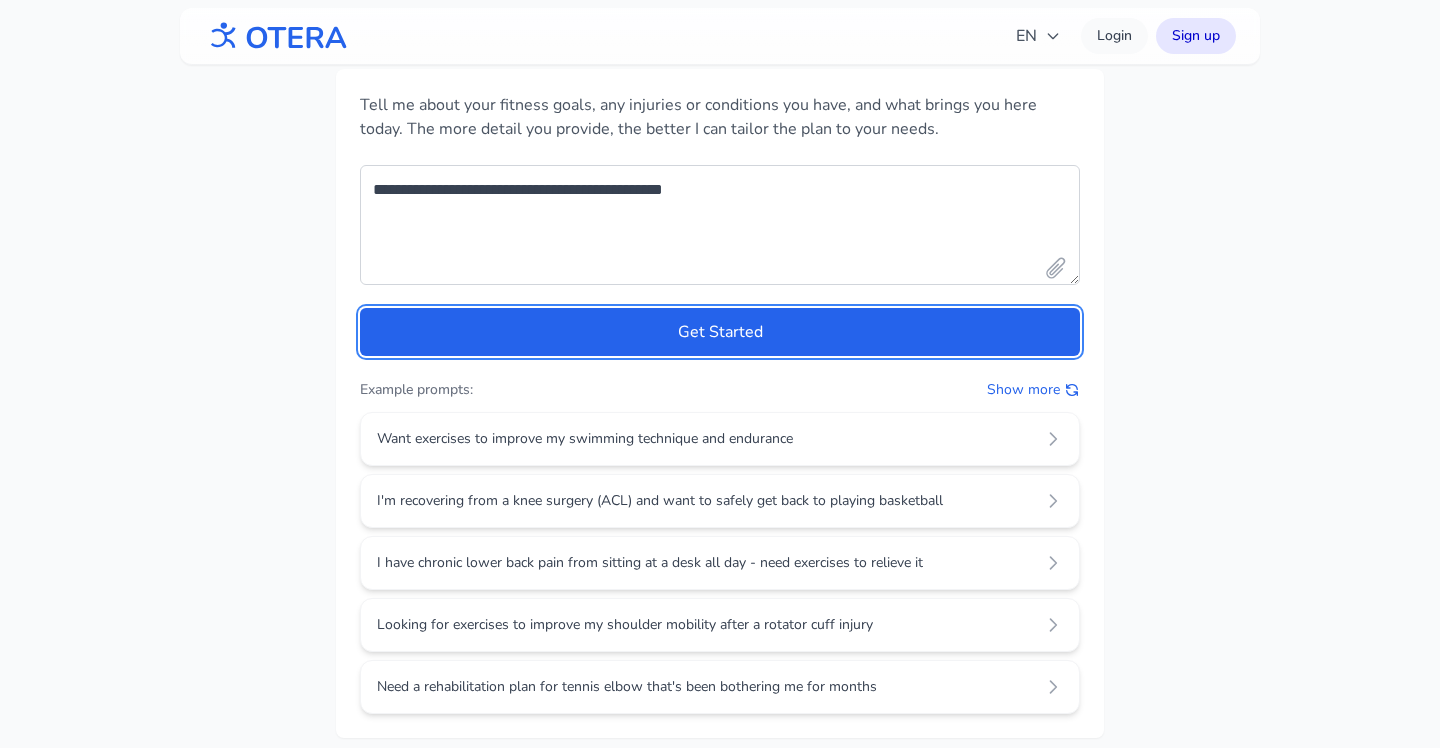 type 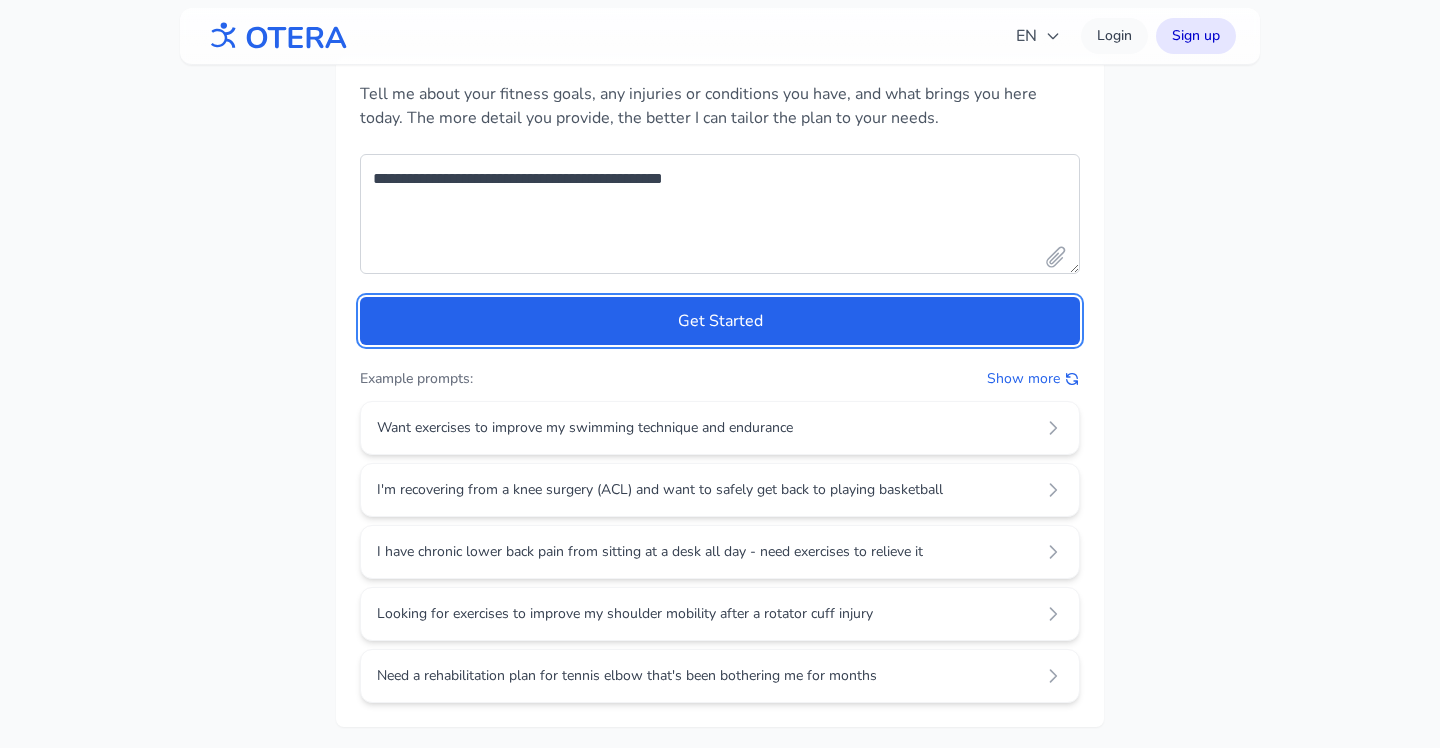scroll, scrollTop: 7, scrollLeft: 0, axis: vertical 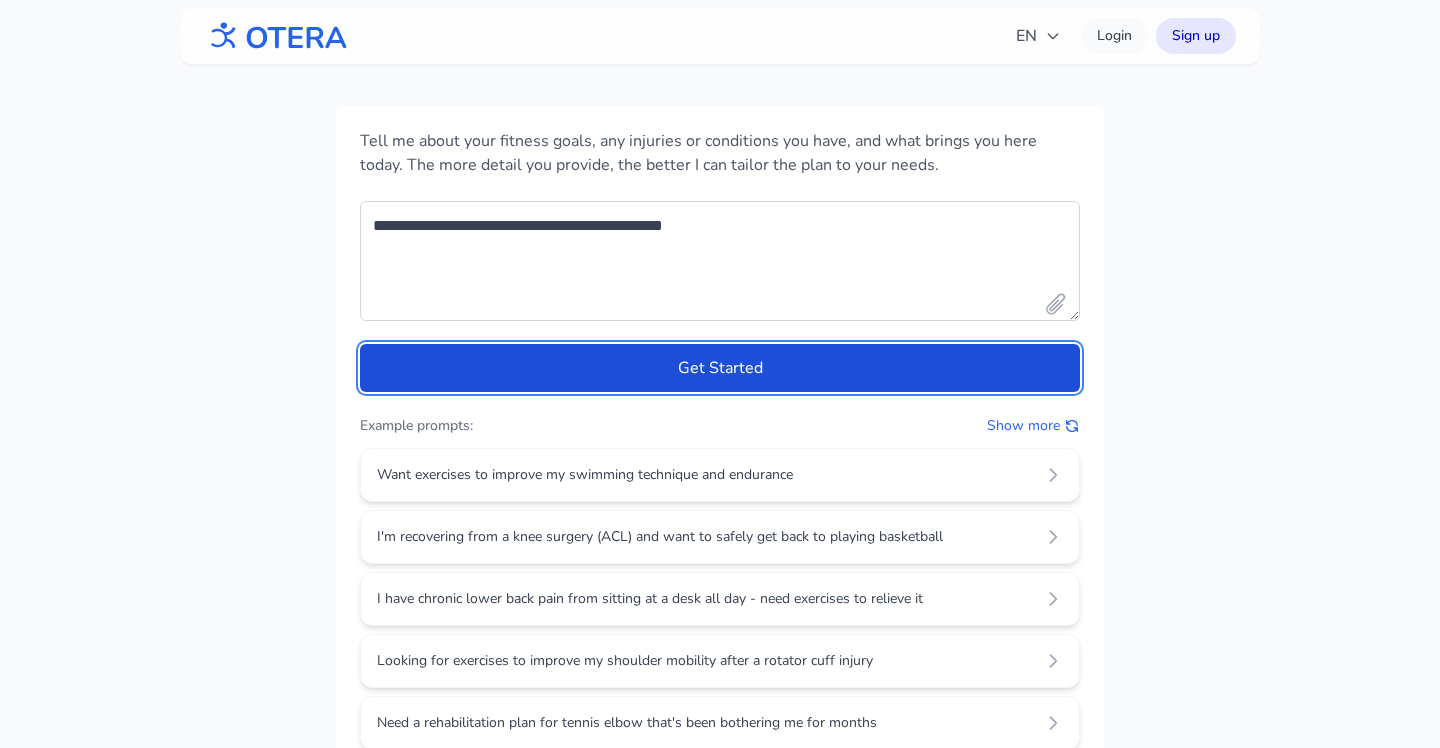 click on "Get Started" at bounding box center [720, 368] 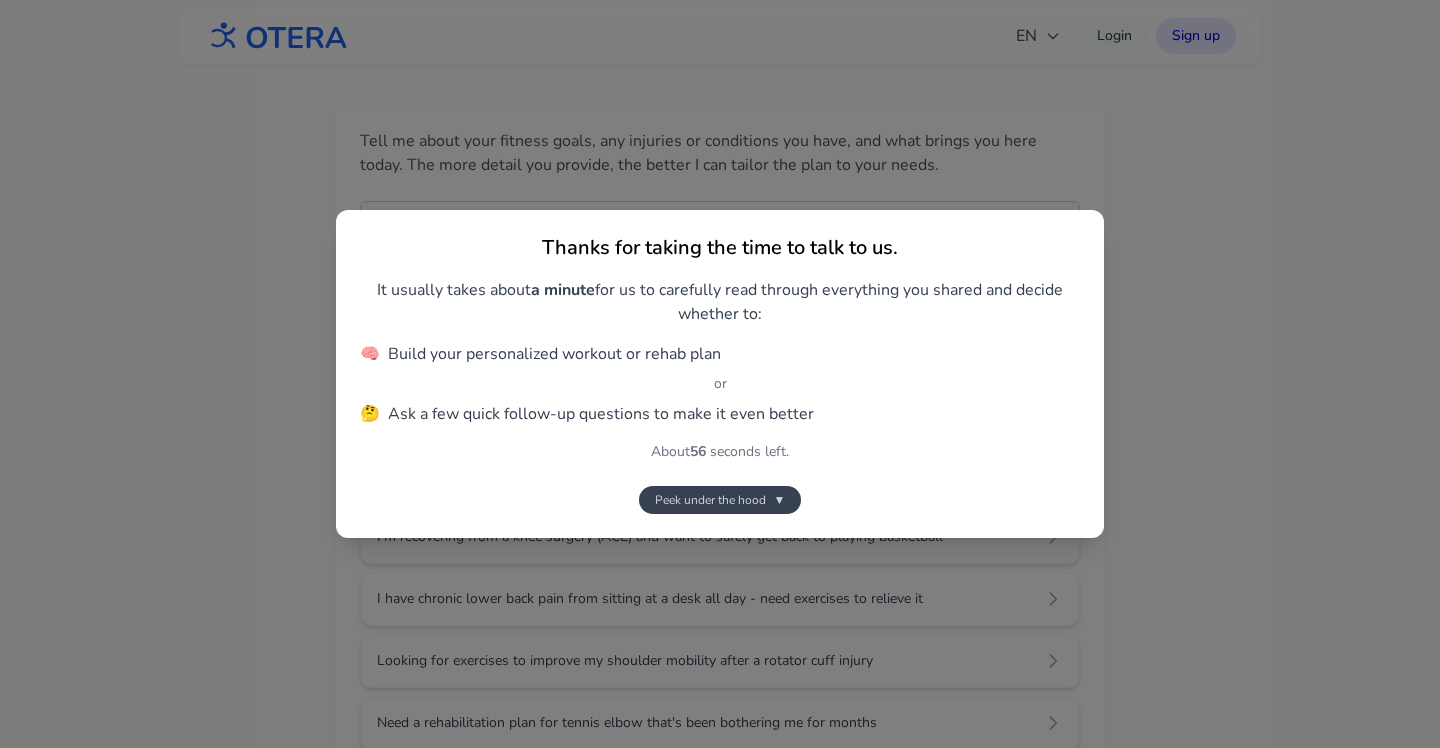 click on "Peek under the hood ▼" at bounding box center [720, 500] 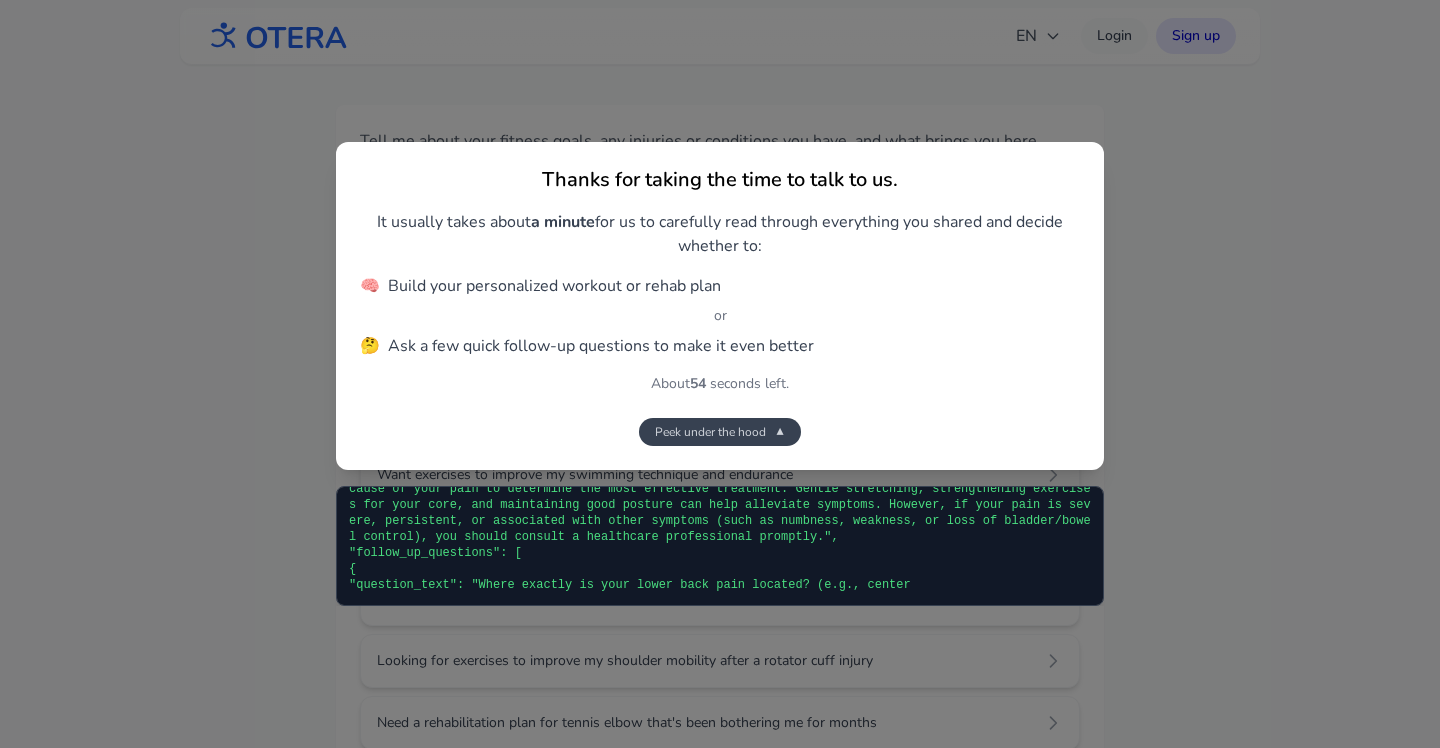 click on "▼" at bounding box center [780, 432] 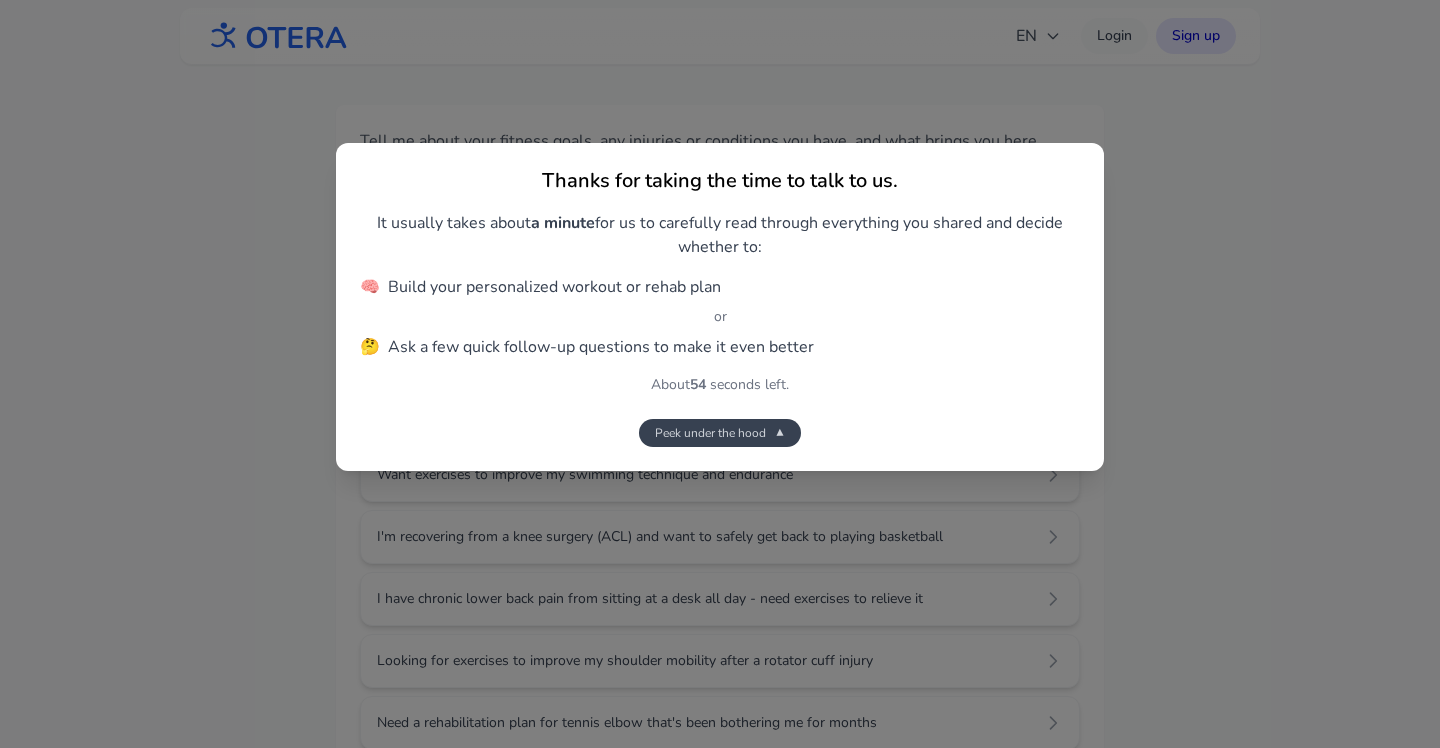 scroll, scrollTop: 167, scrollLeft: 0, axis: vertical 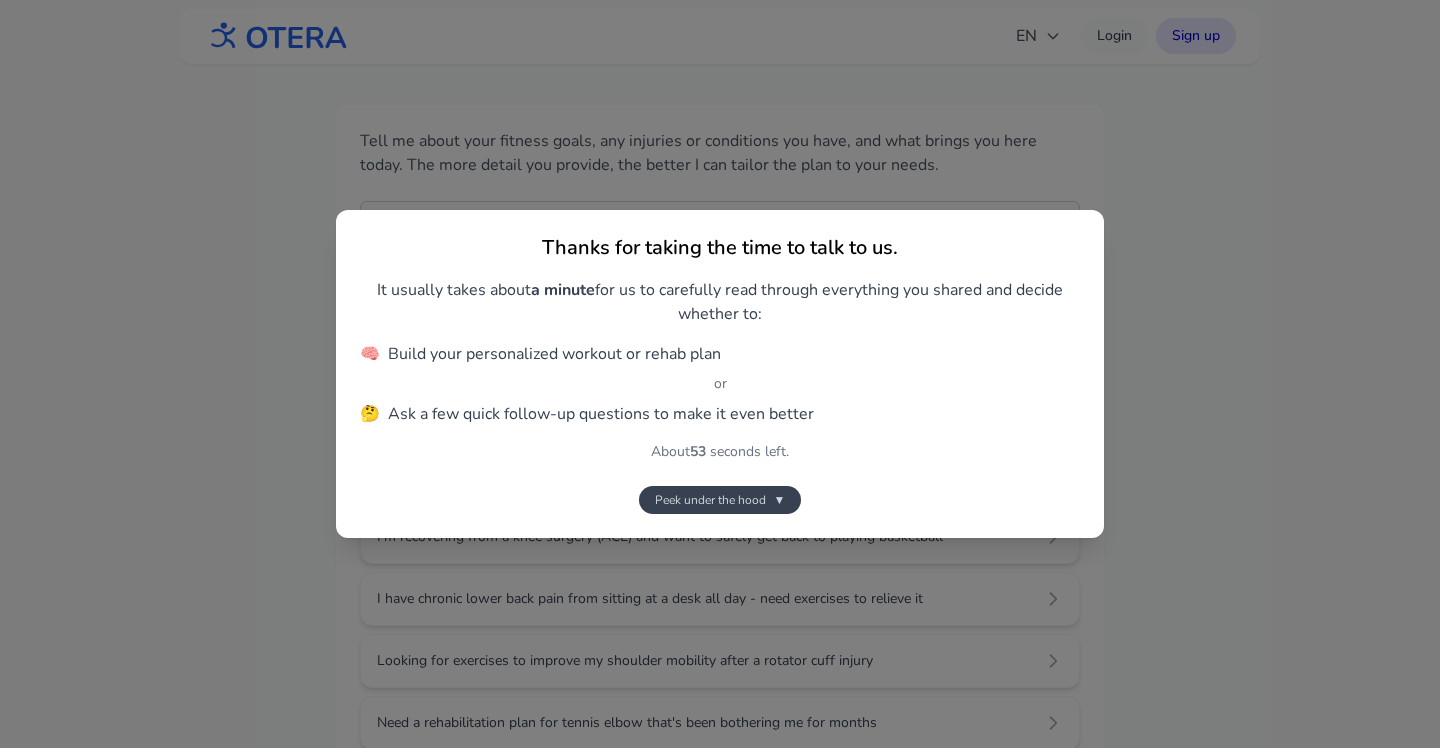 click on "Peek under the hood" at bounding box center [710, 500] 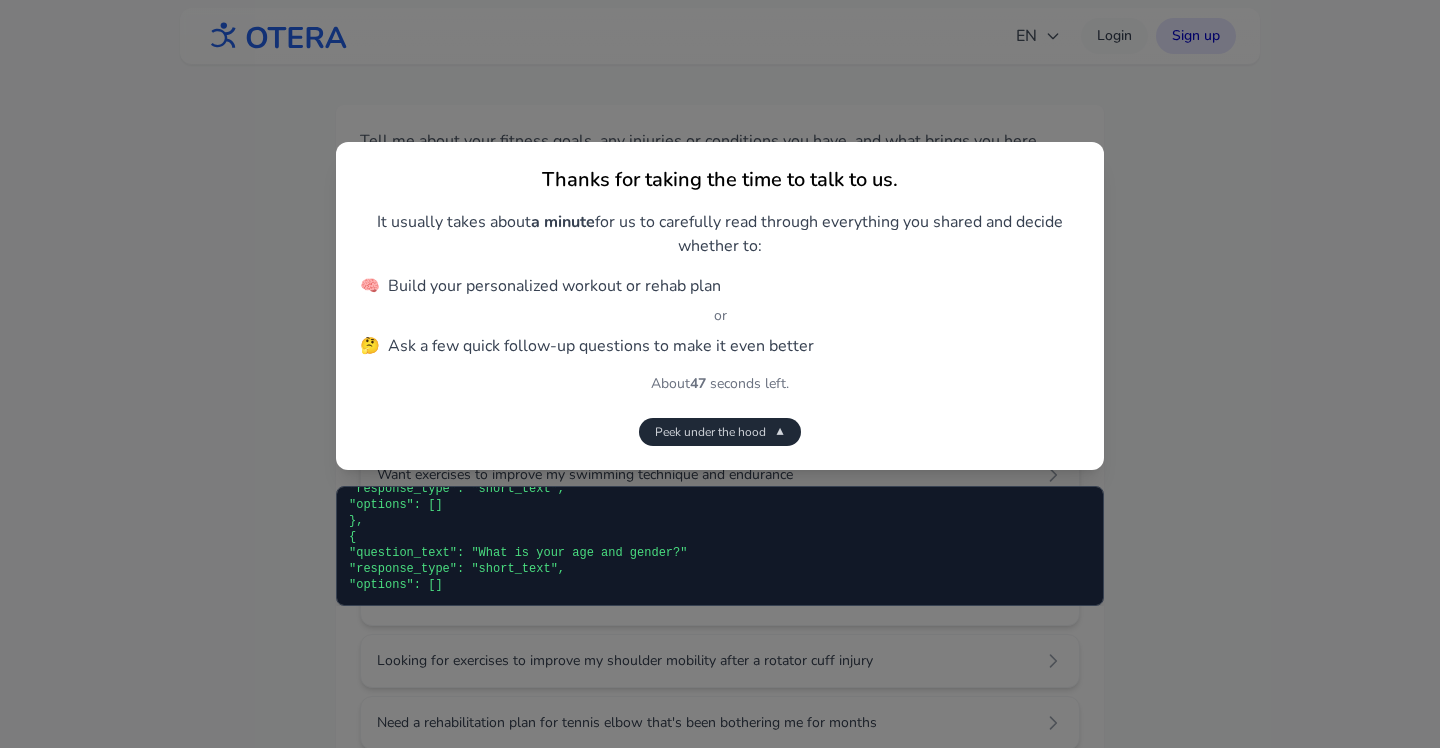 scroll, scrollTop: 647, scrollLeft: 0, axis: vertical 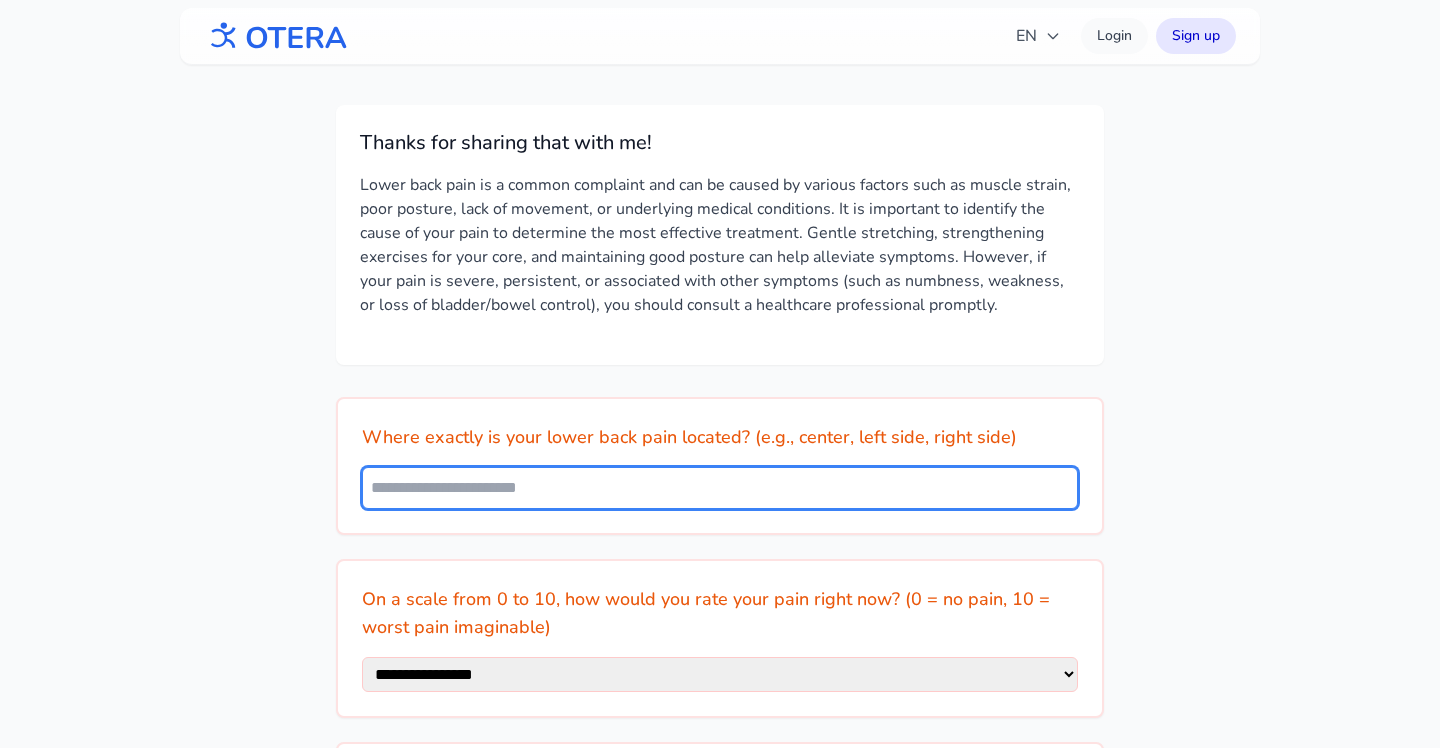 click at bounding box center [720, 488] 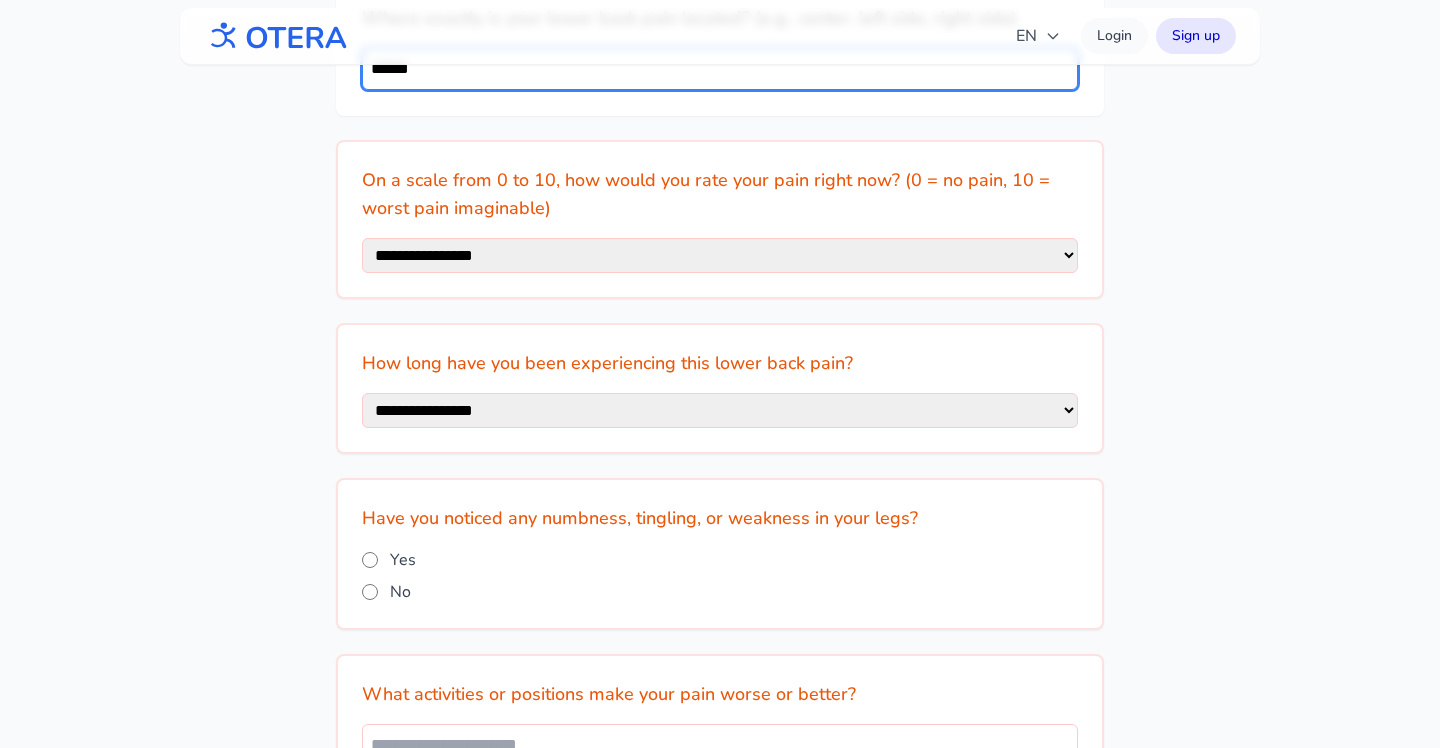 scroll, scrollTop: 430, scrollLeft: 0, axis: vertical 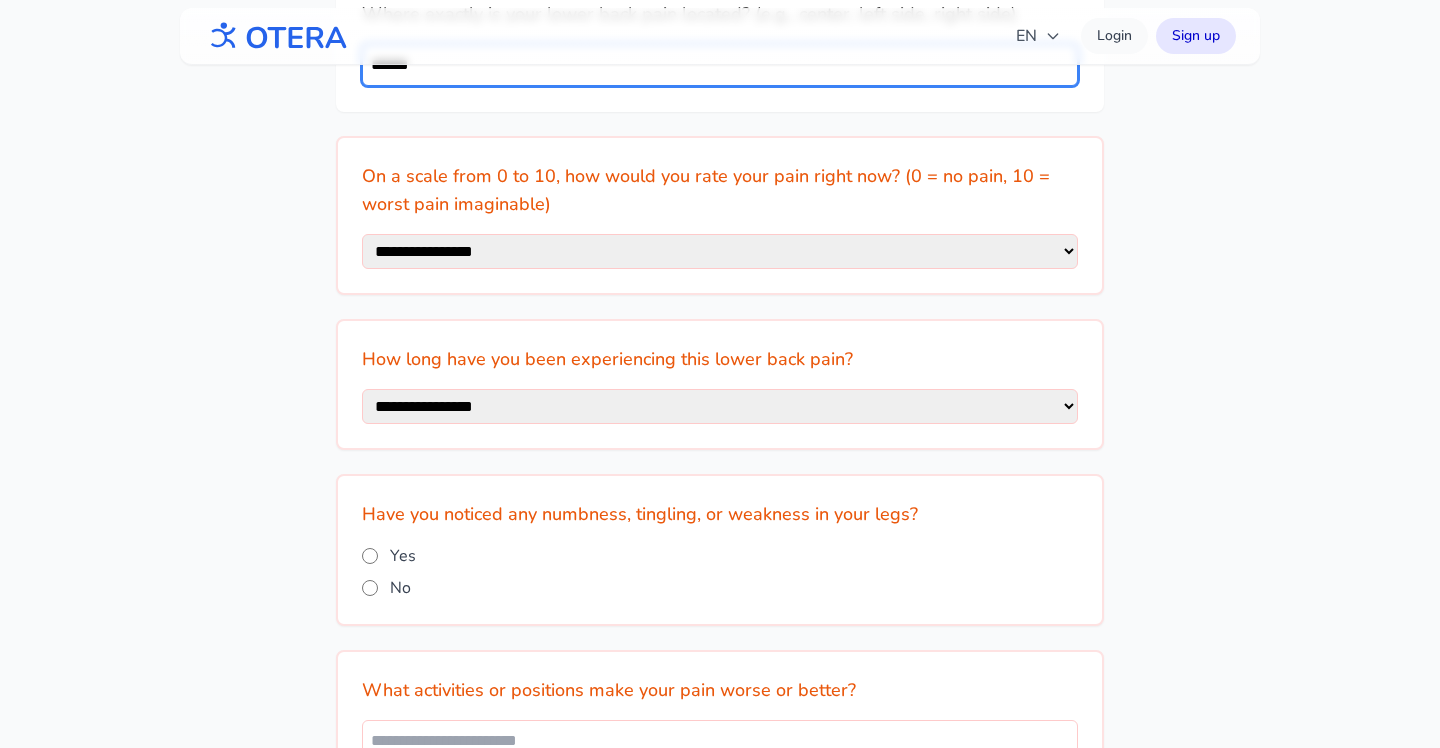 type on "******" 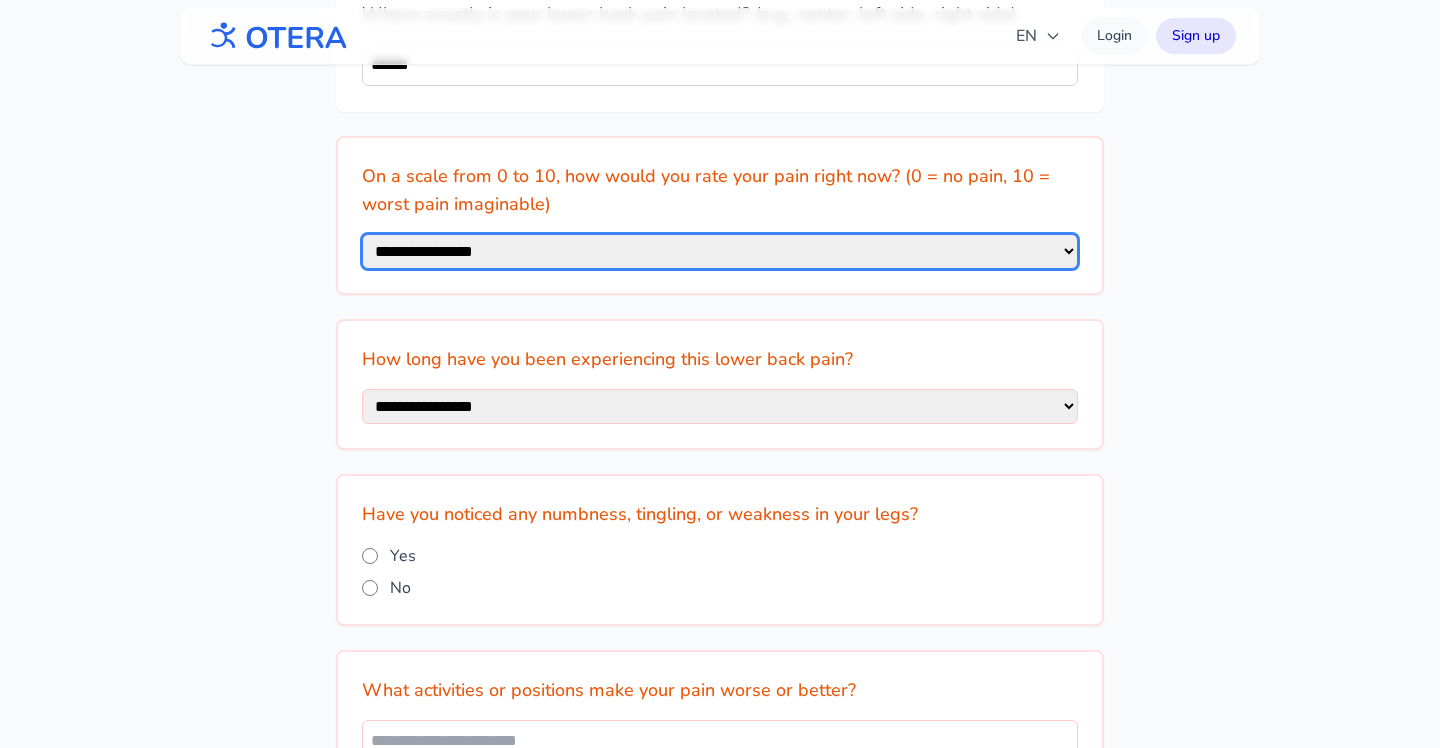 click on "**********" at bounding box center [720, 251] 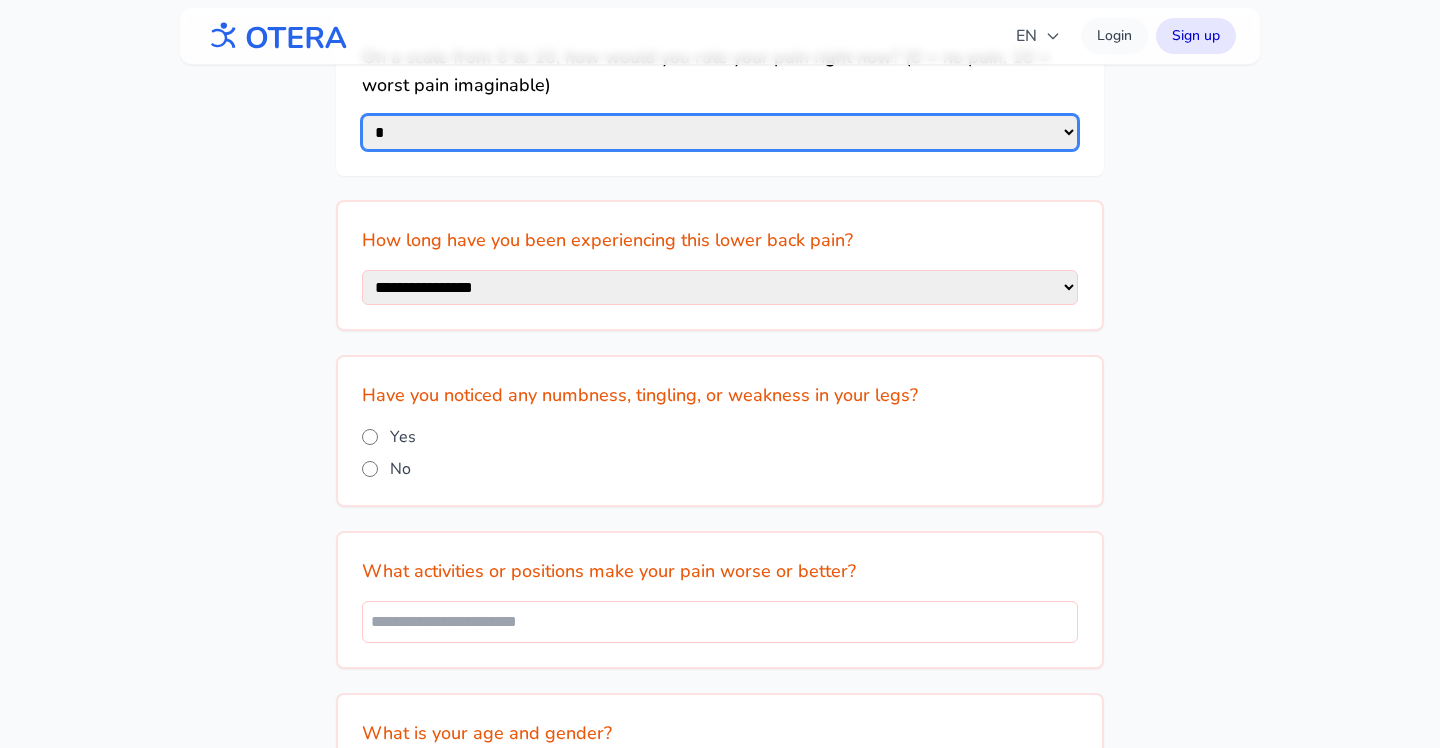 scroll, scrollTop: 561, scrollLeft: 0, axis: vertical 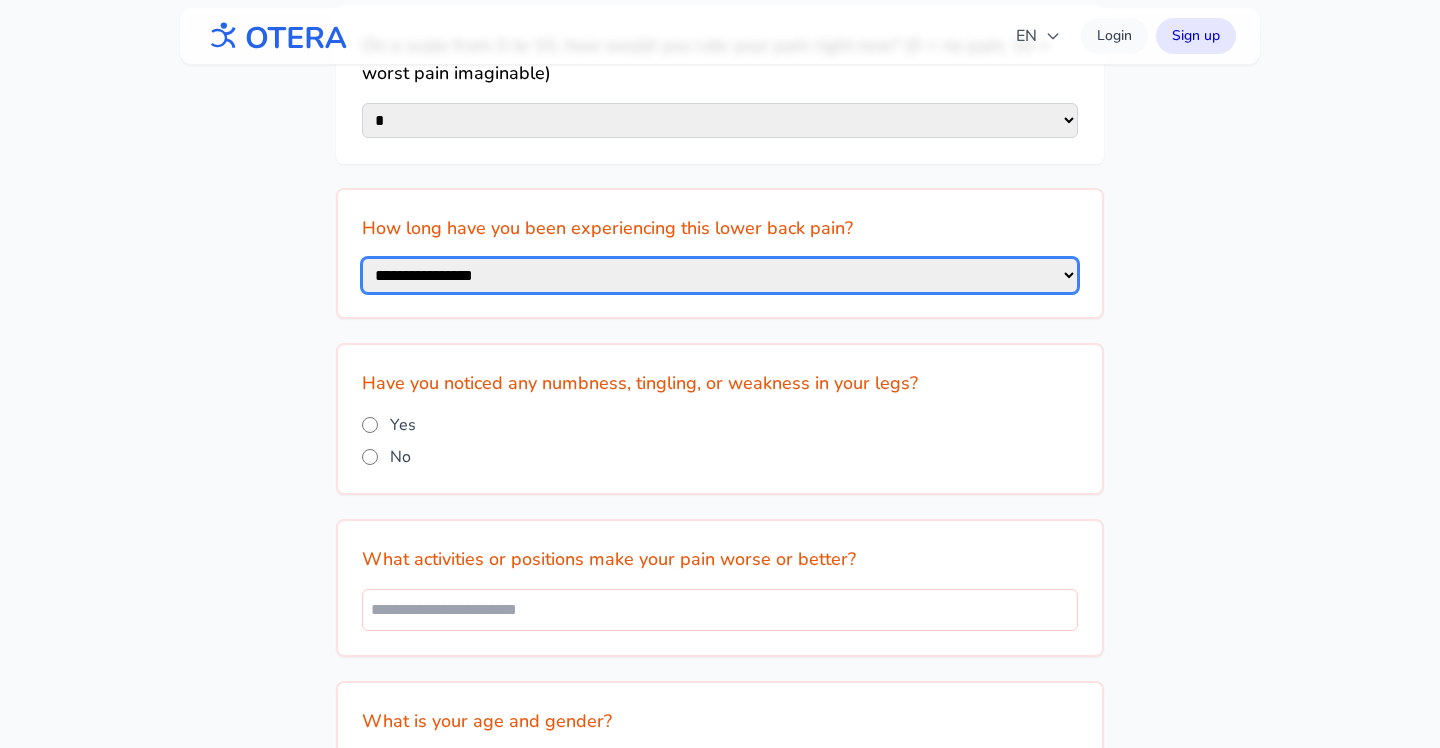 click on "**********" at bounding box center [720, 275] 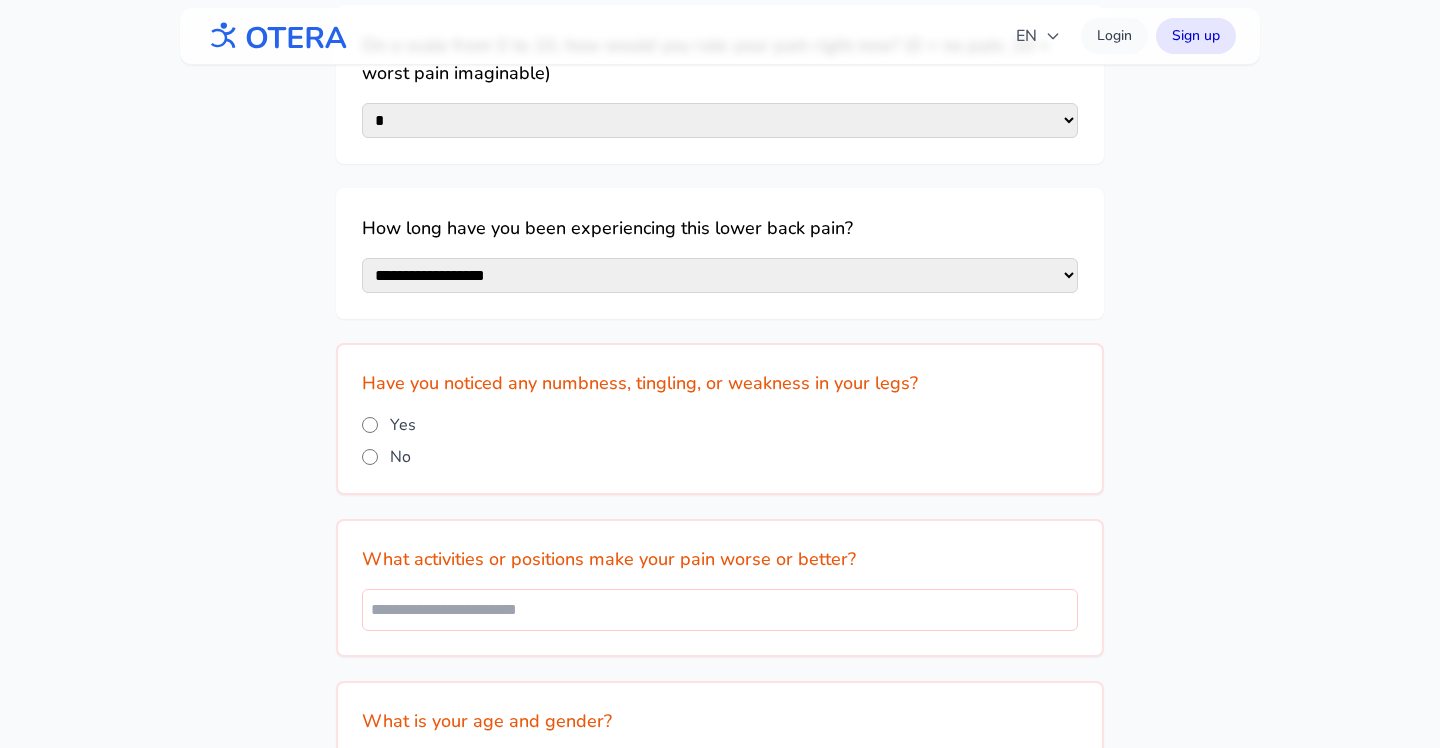 click on "No" at bounding box center [720, 457] 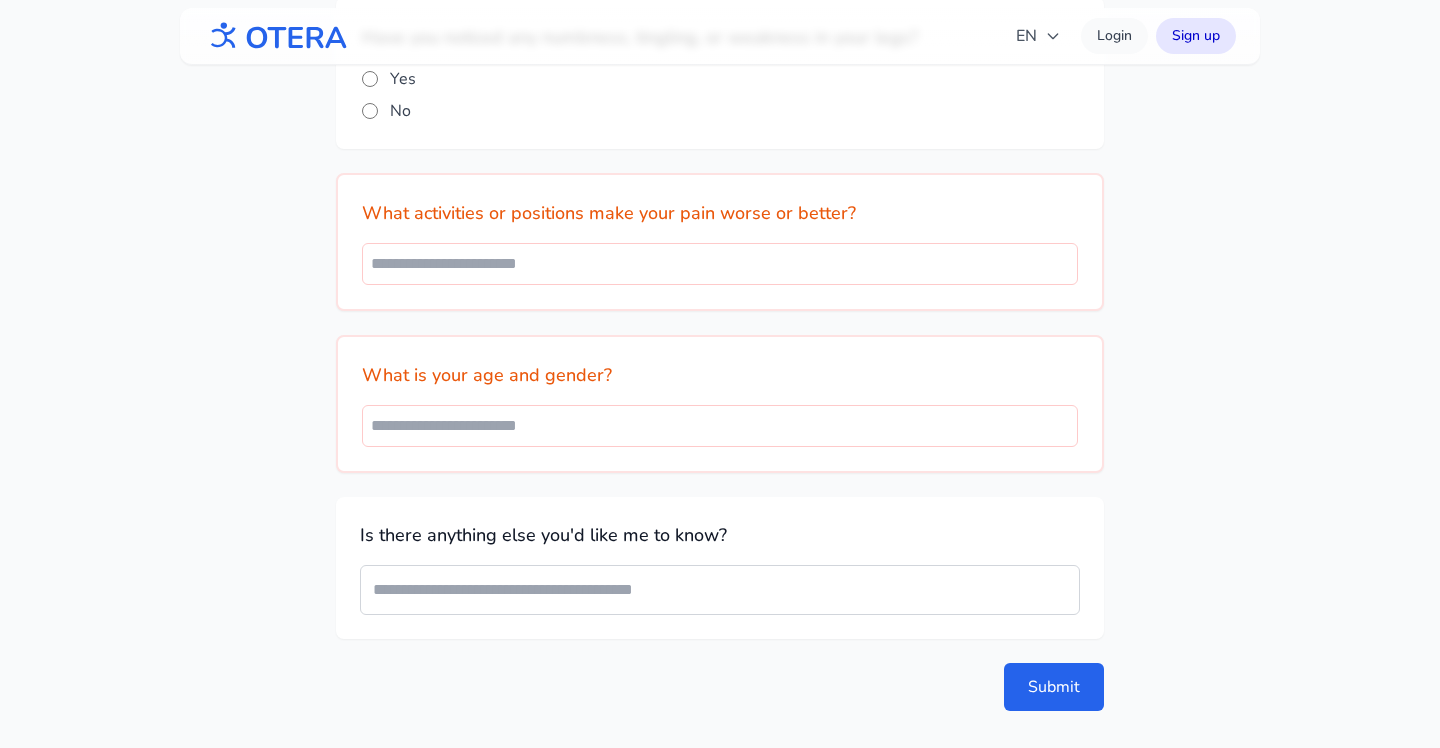 scroll, scrollTop: 908, scrollLeft: 0, axis: vertical 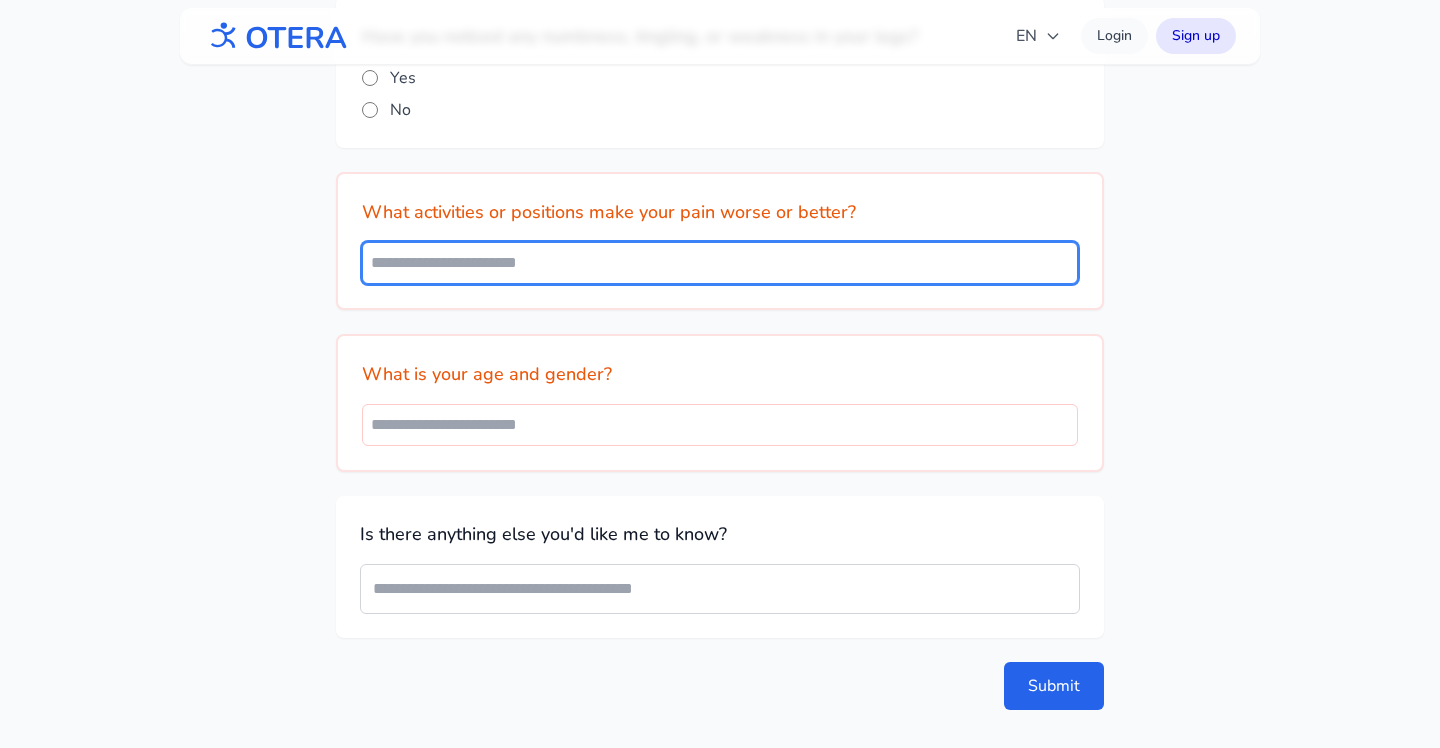 click at bounding box center (720, 263) 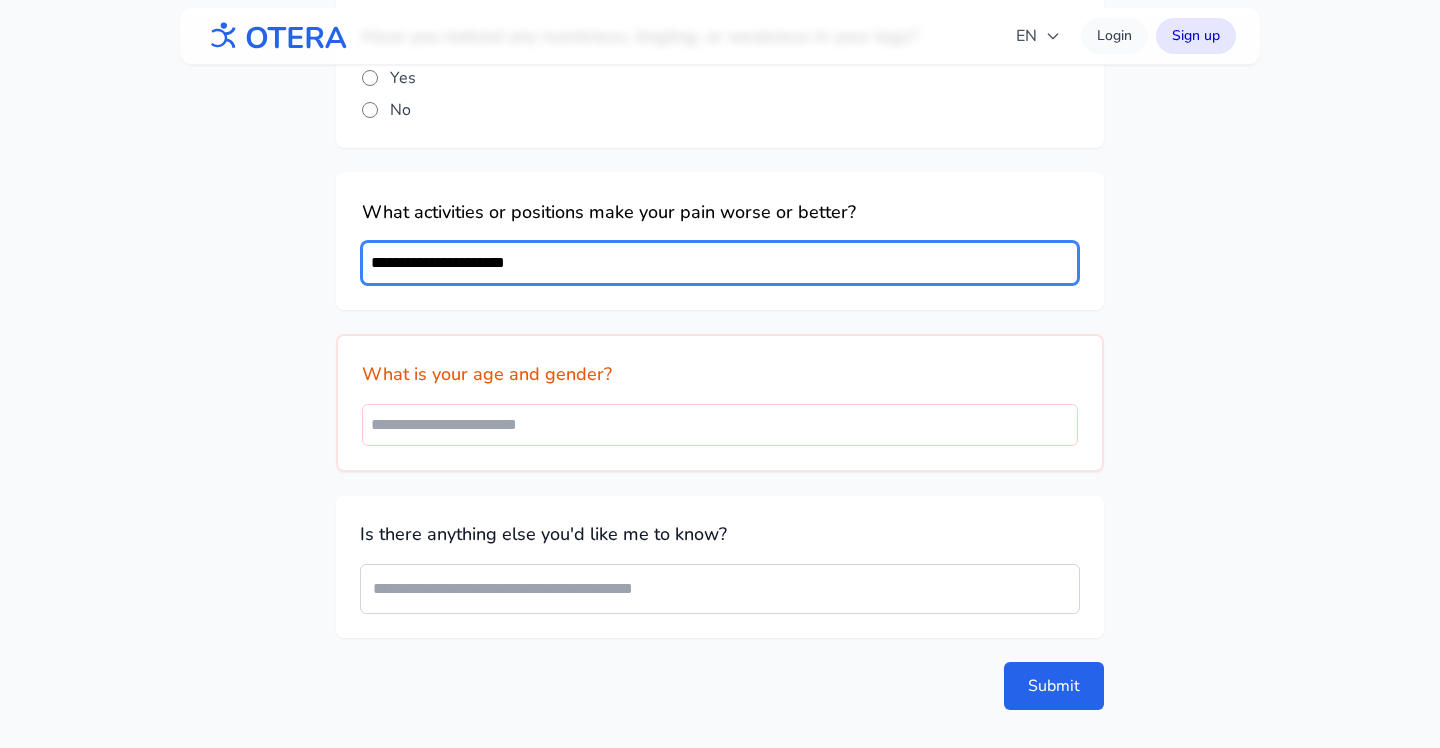type on "**********" 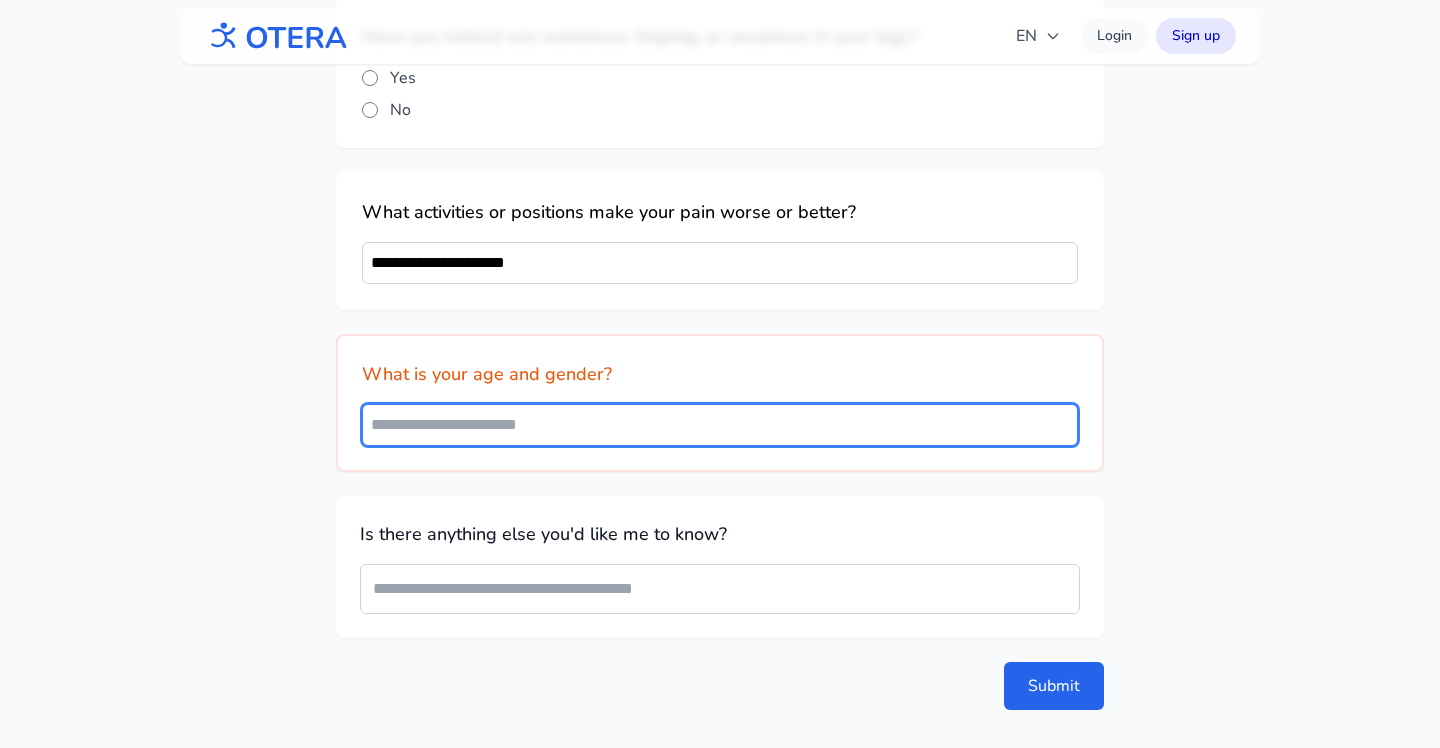 click at bounding box center (720, 425) 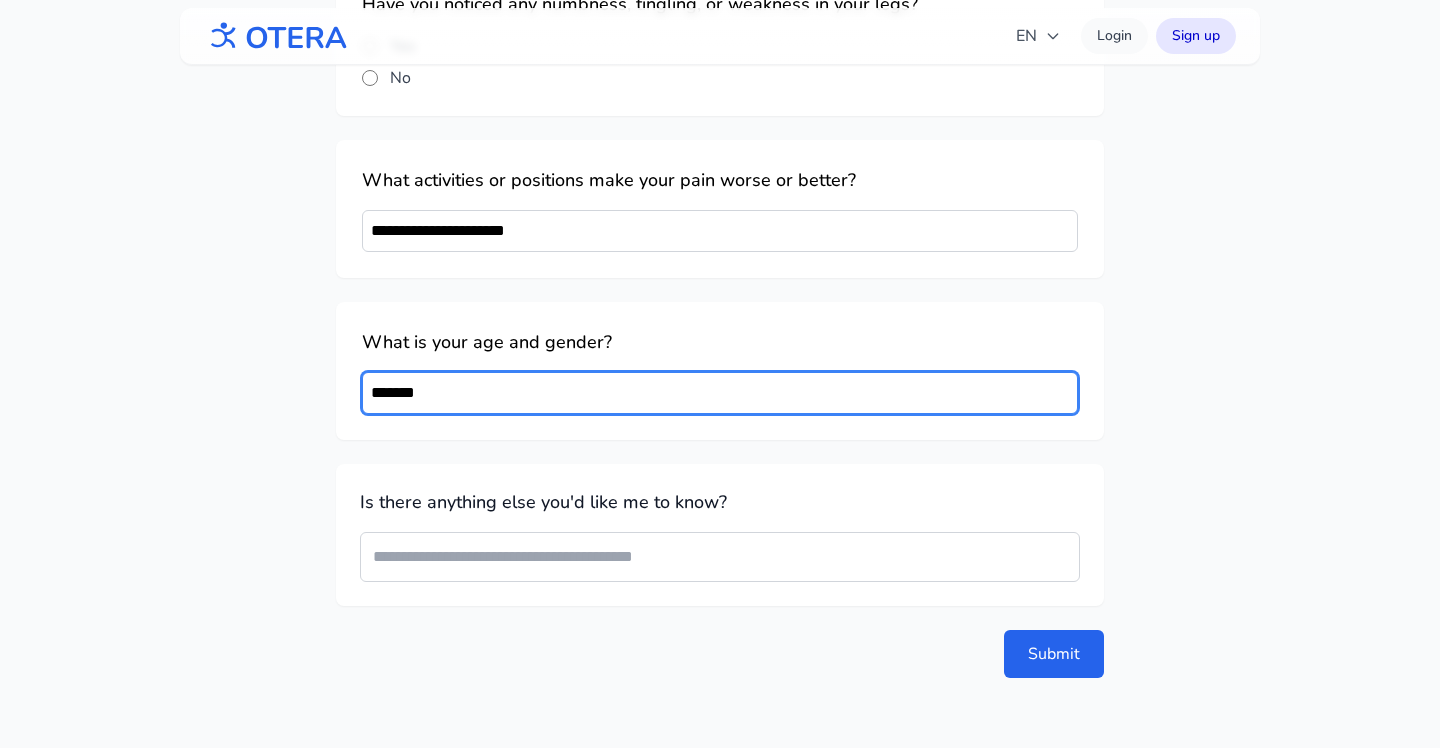 scroll, scrollTop: 947, scrollLeft: 0, axis: vertical 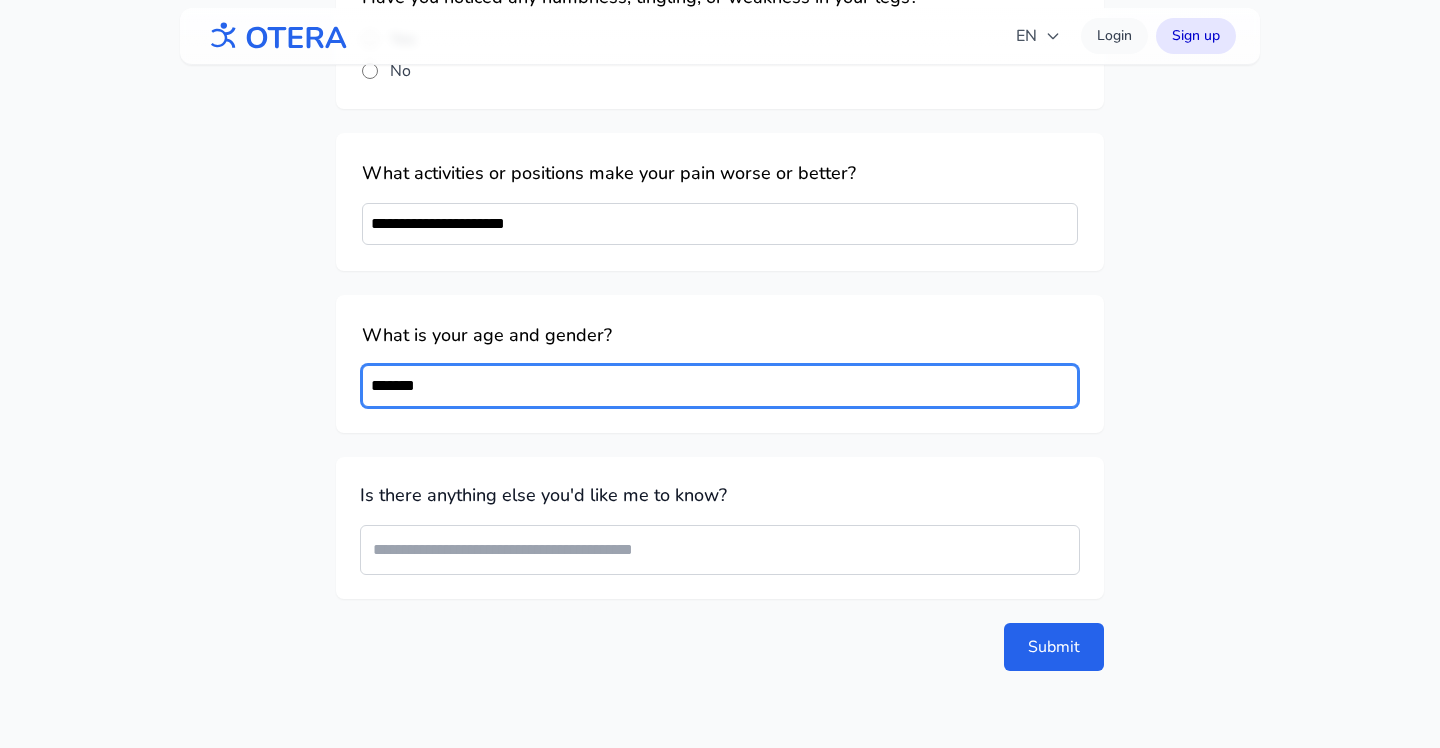 type on "*******" 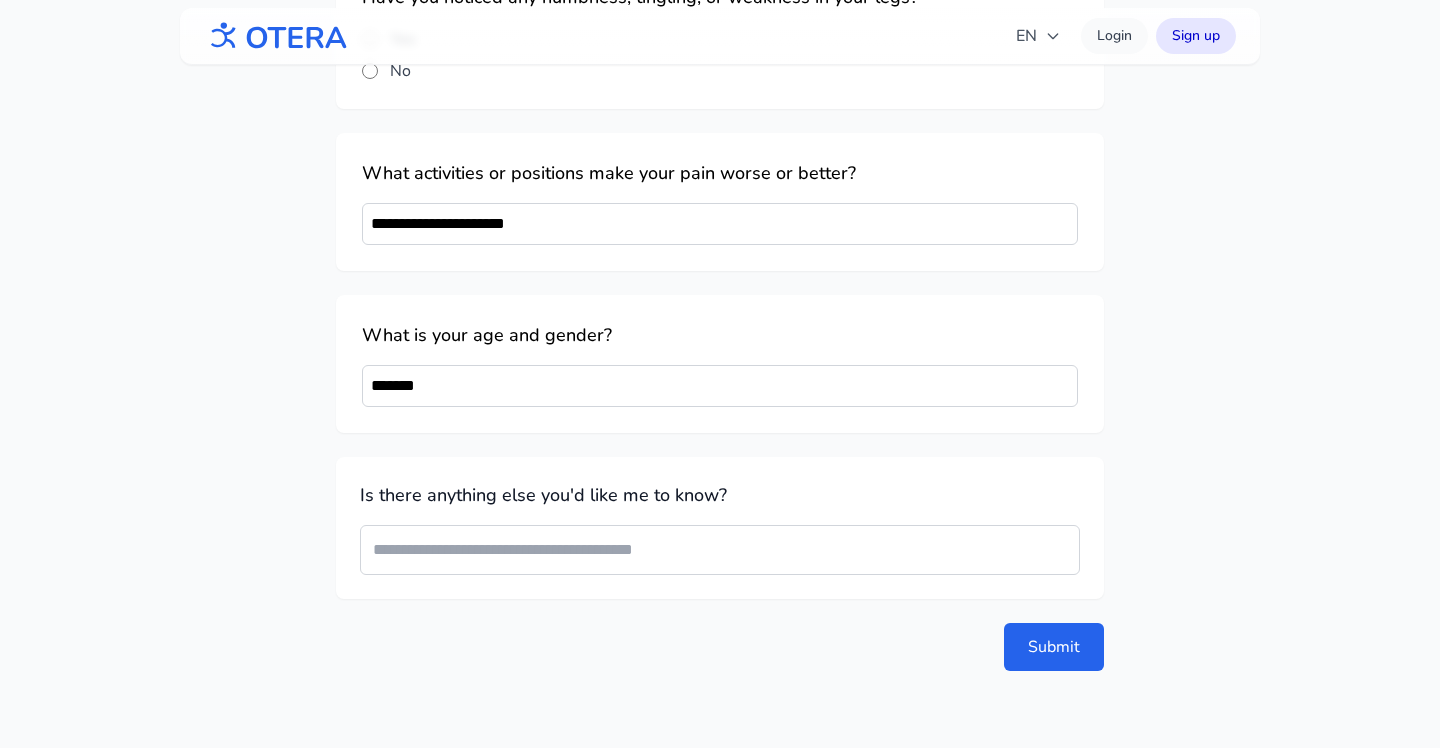 click on "Is there anything else you'd like me to know?" at bounding box center (720, 528) 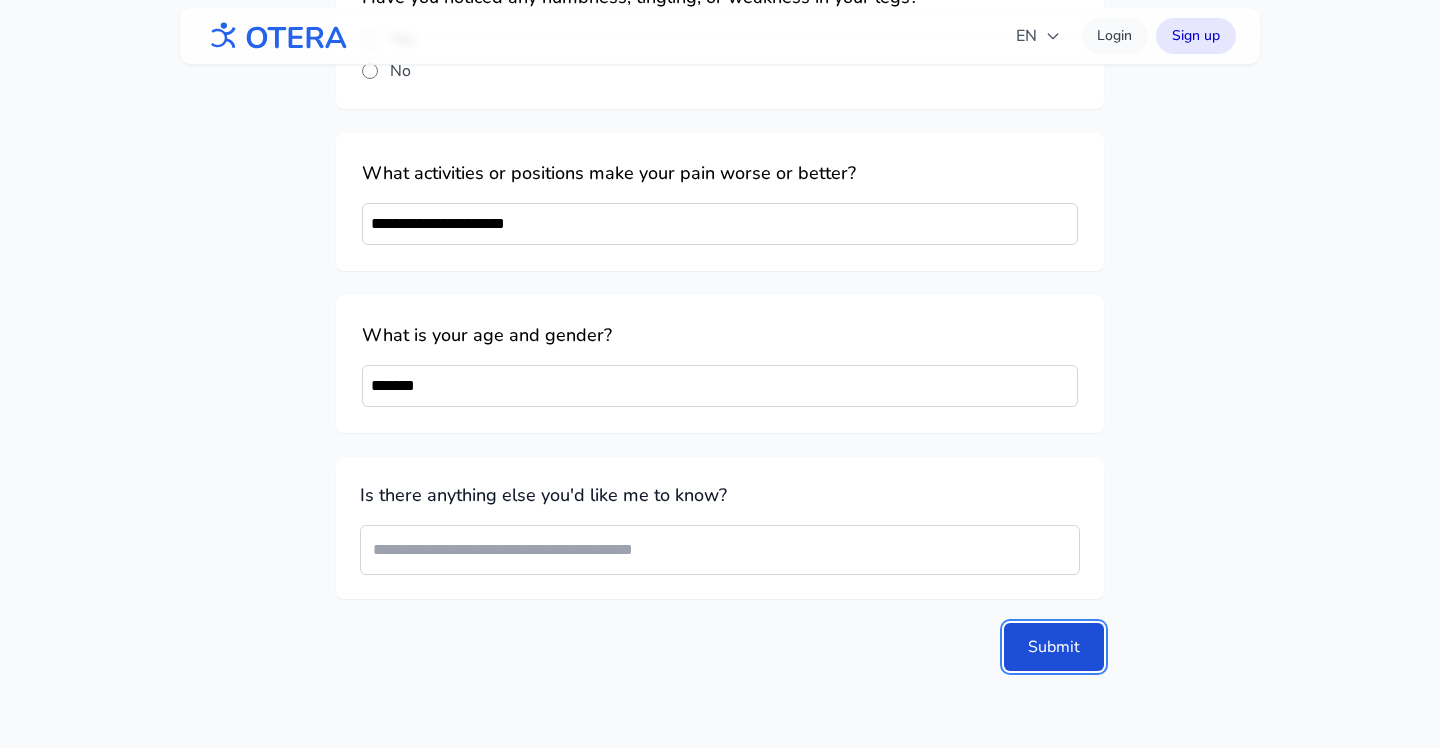 click on "Submit" at bounding box center (1054, 647) 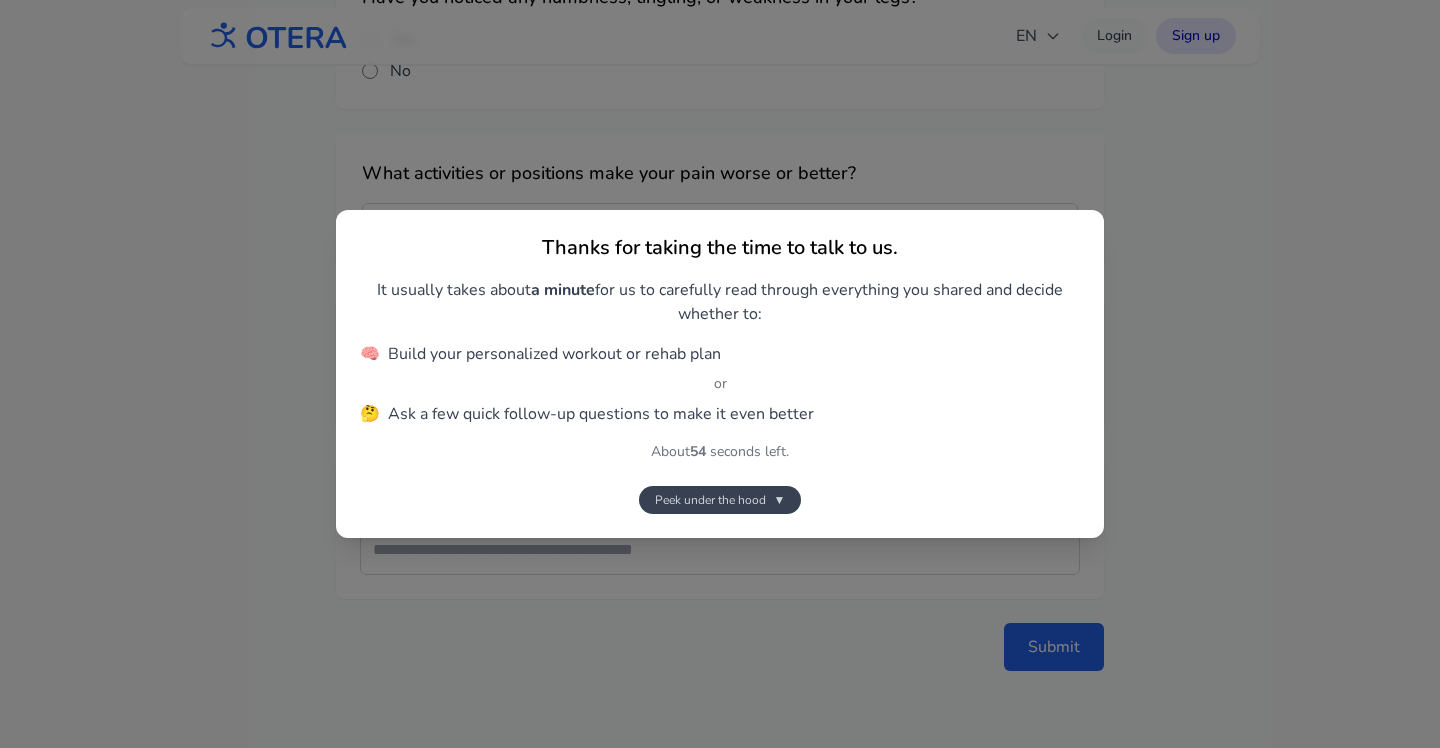 click on "Peek under the hood" at bounding box center [710, 500] 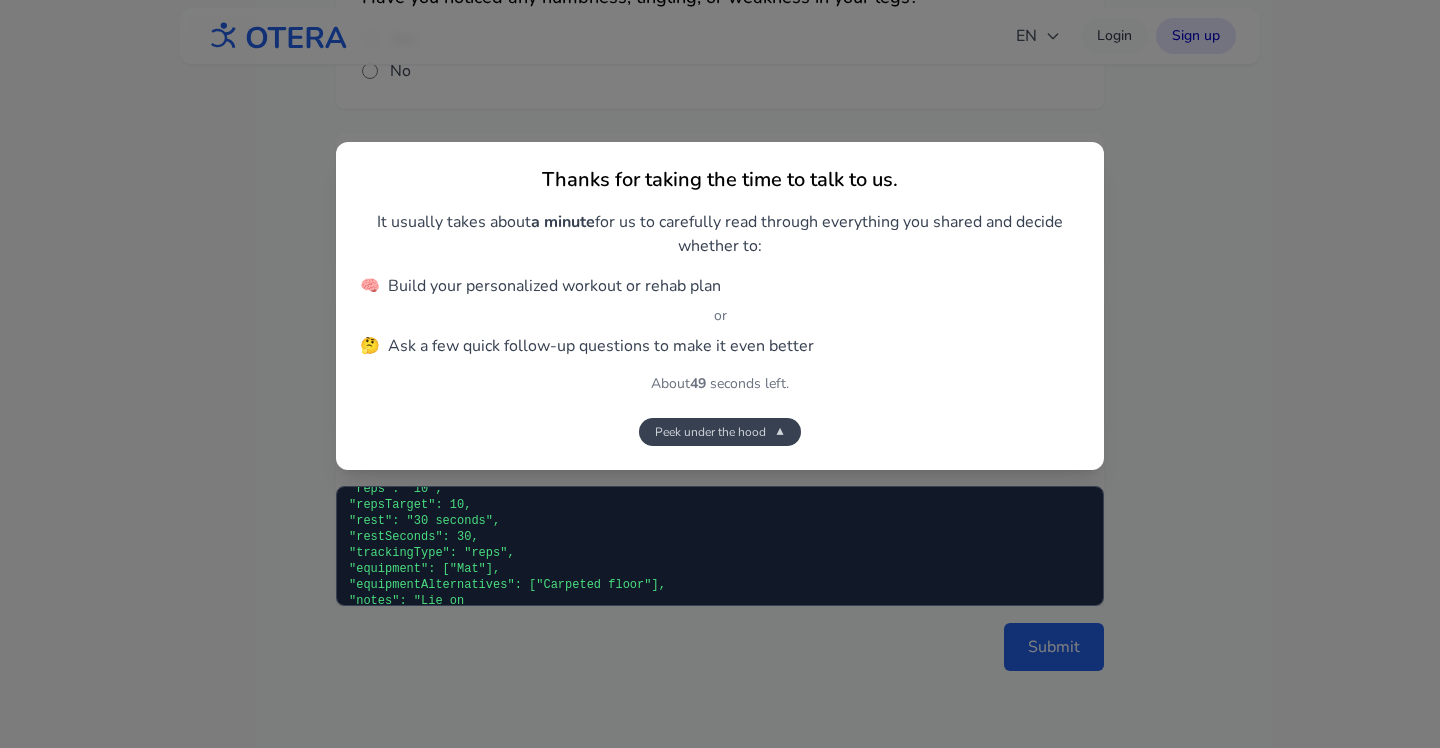 scroll, scrollTop: 1063, scrollLeft: 0, axis: vertical 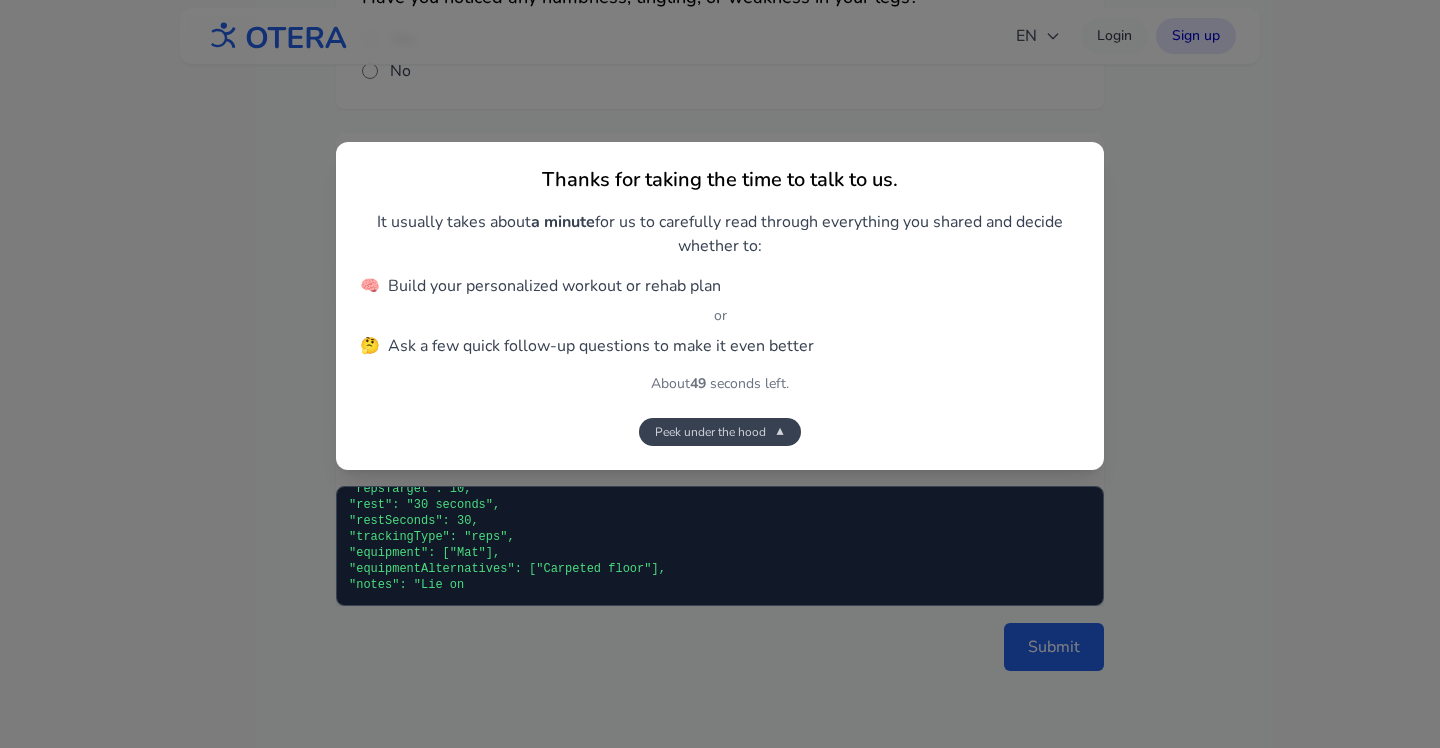 click on "Peek under the hood" at bounding box center [710, 432] 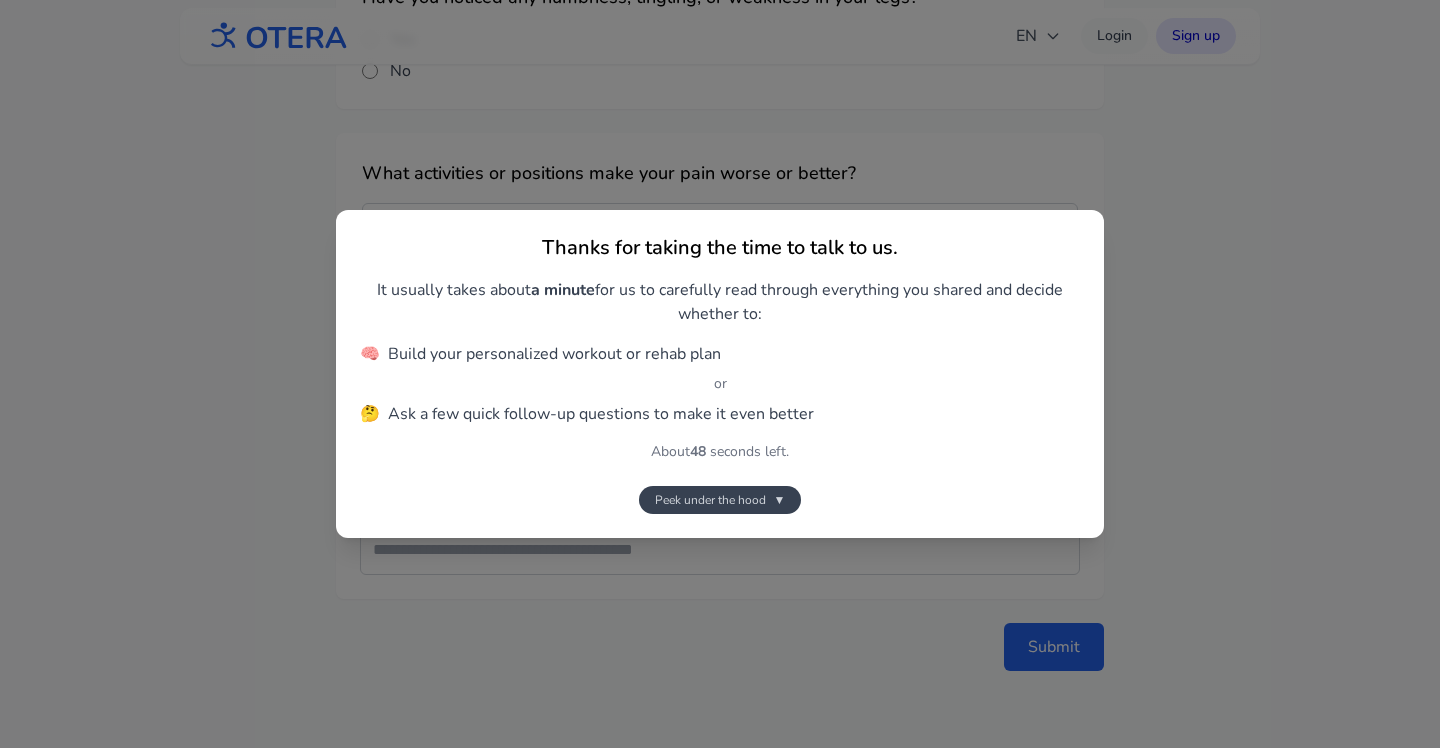 click on "Peek under the hood" at bounding box center (710, 500) 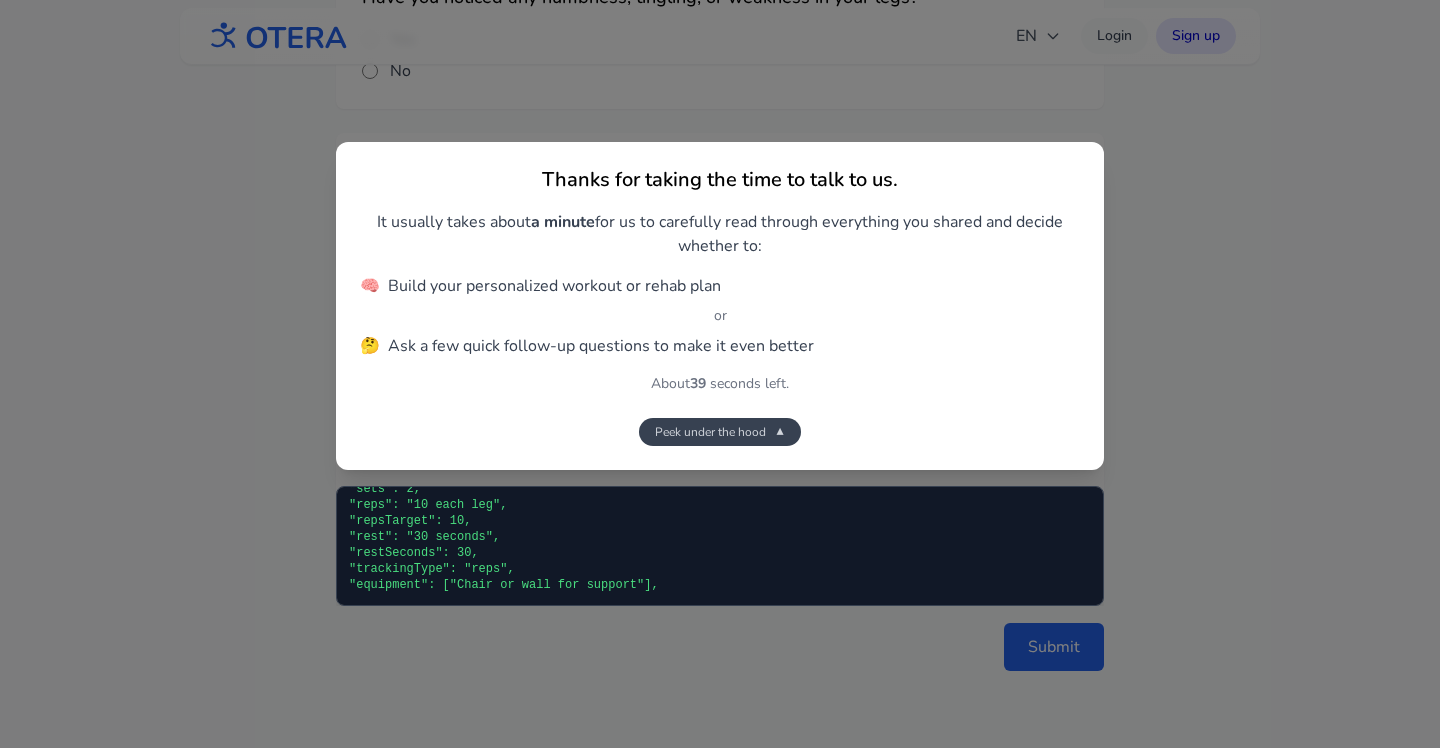 scroll, scrollTop: 2327, scrollLeft: 0, axis: vertical 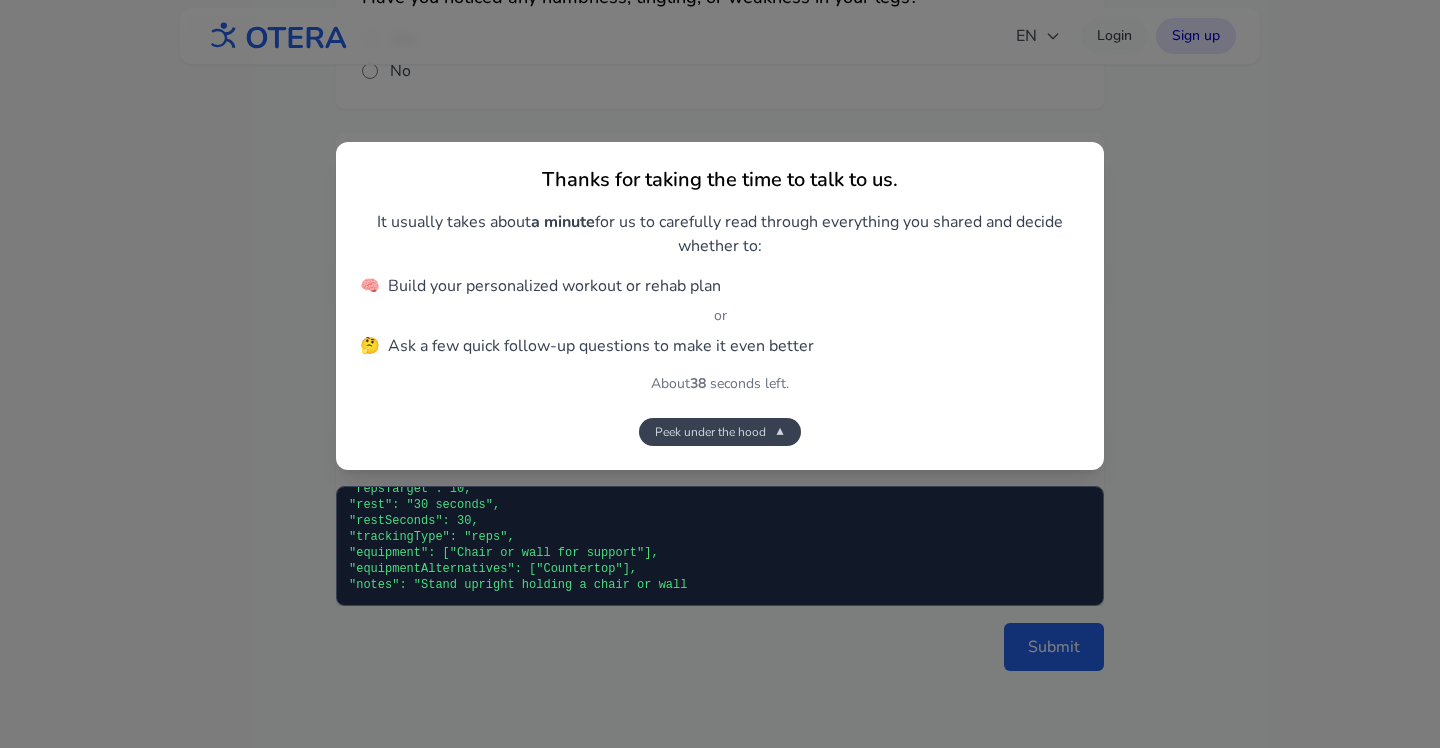 click on "Peek under the hood" at bounding box center (710, 432) 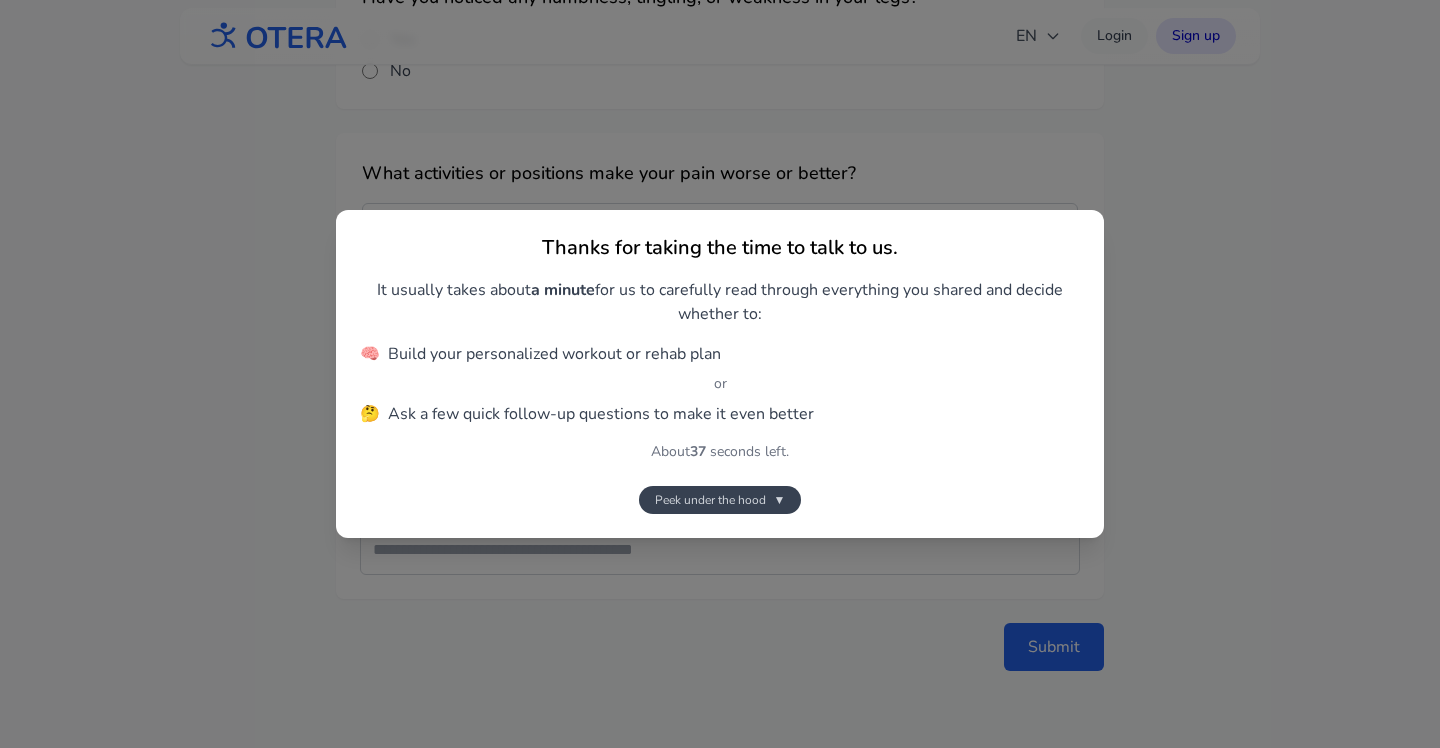 click on "Peek under the hood" at bounding box center [710, 500] 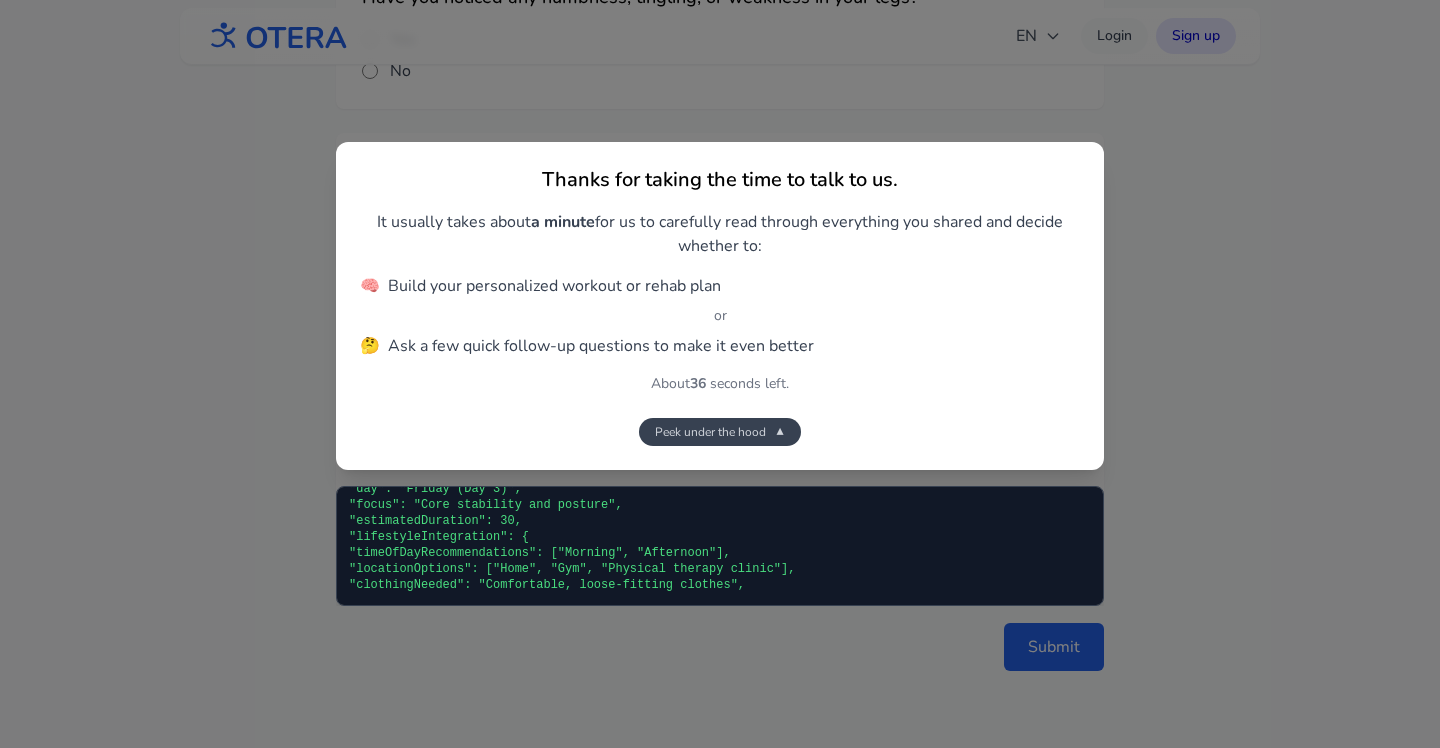 scroll, scrollTop: 2551, scrollLeft: 0, axis: vertical 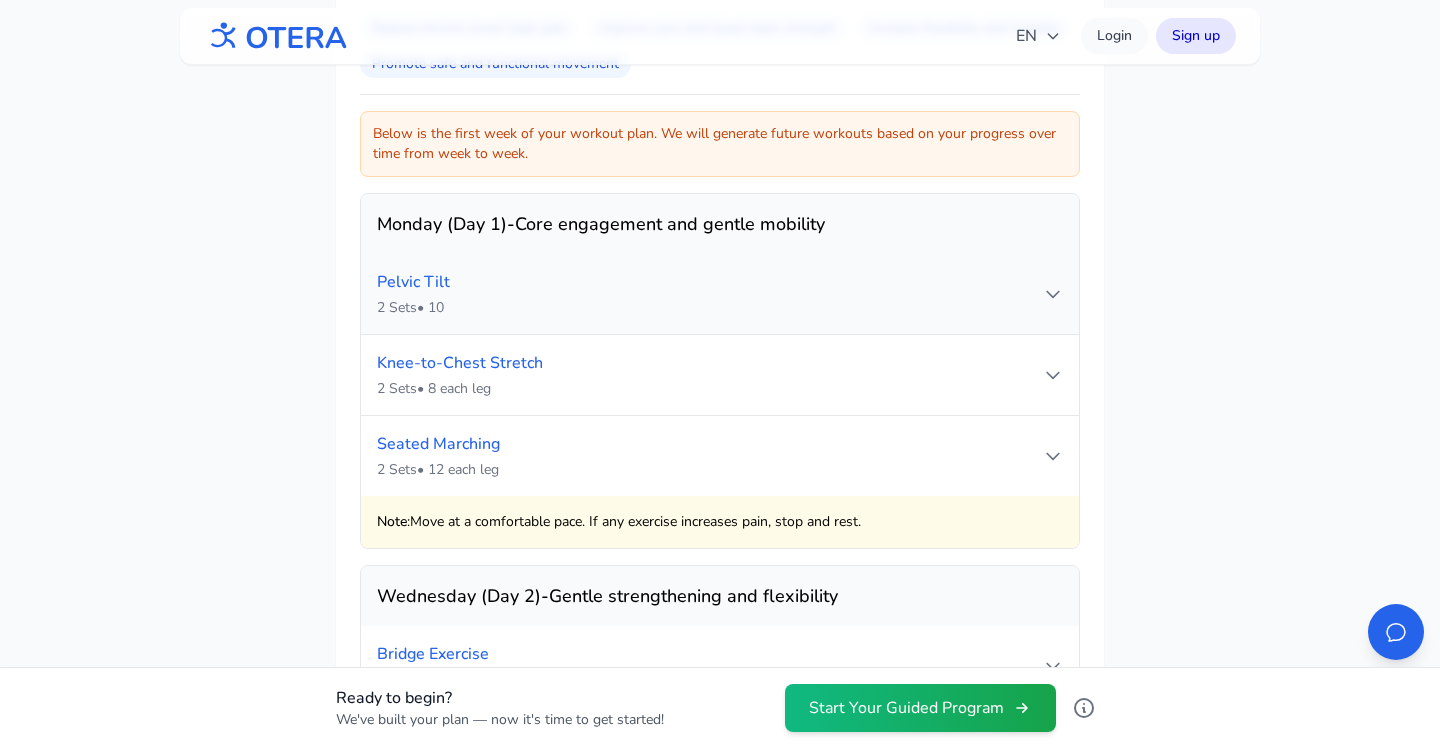 click on "2   Sets  •   10" at bounding box center [710, 308] 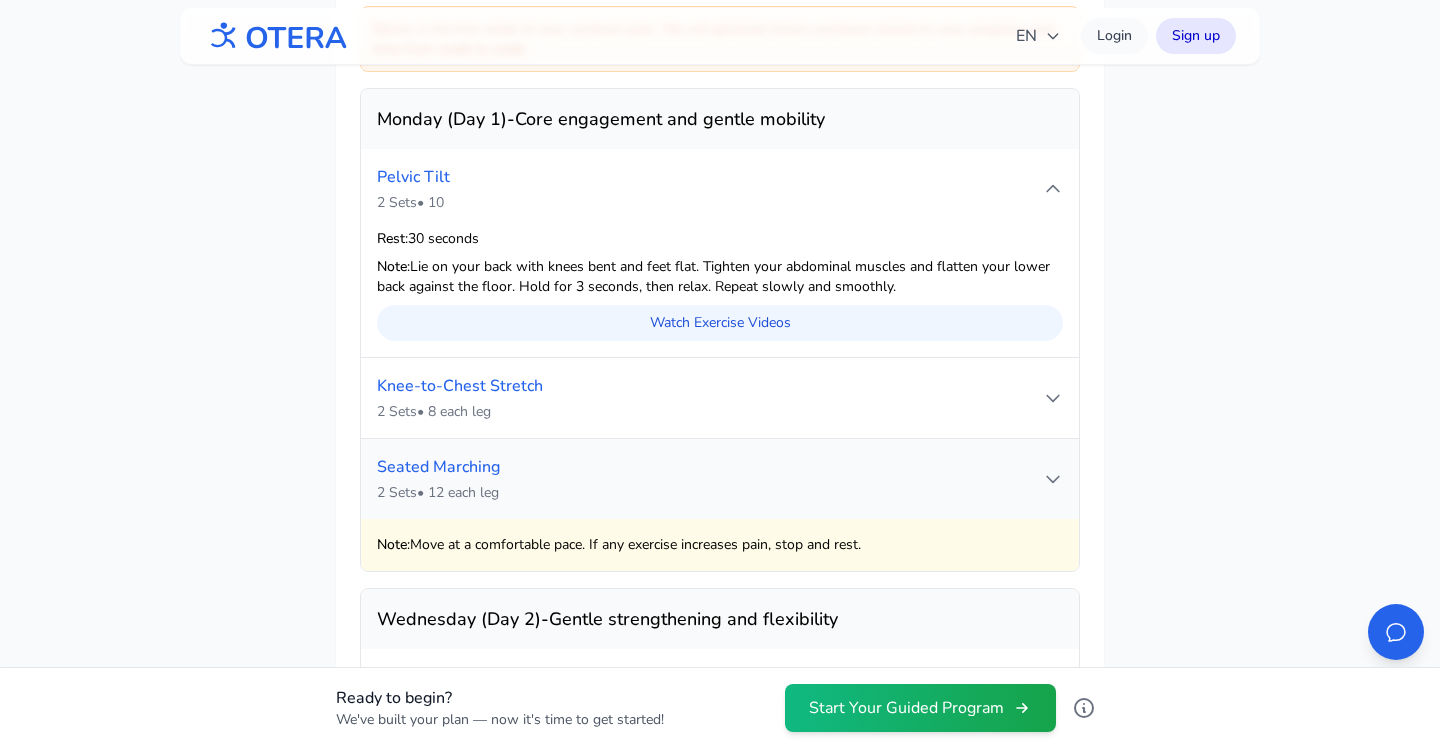 scroll, scrollTop: 1531, scrollLeft: 0, axis: vertical 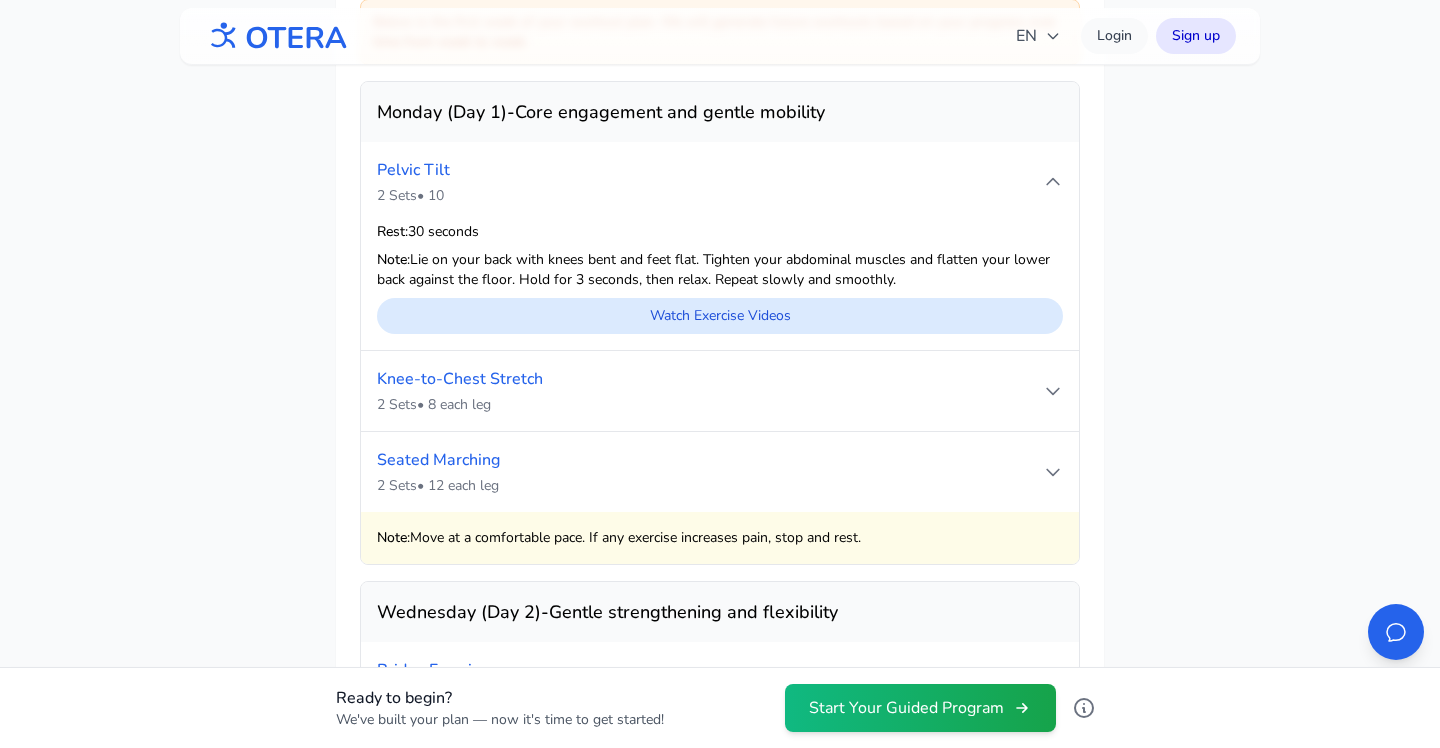 click on "Watch Exercise Videos" at bounding box center (720, 316) 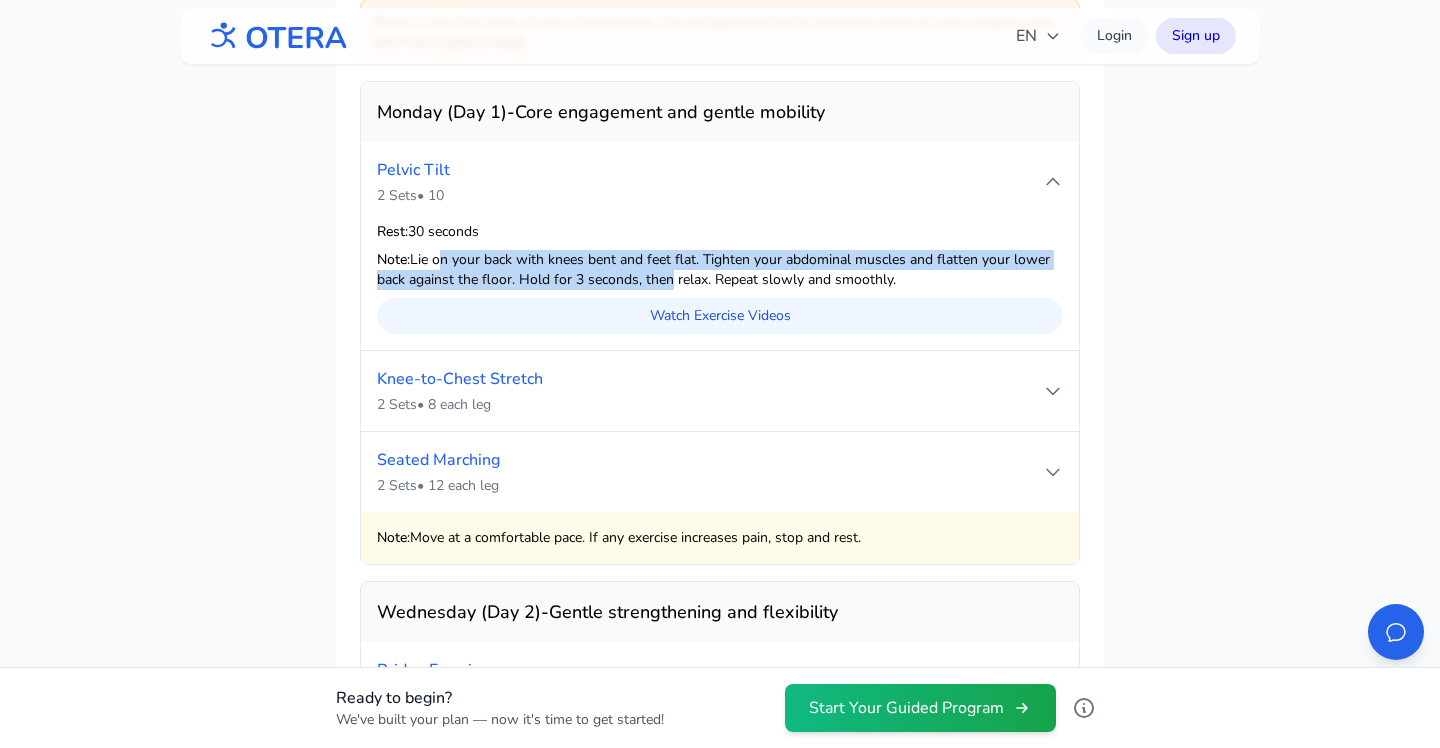 drag, startPoint x: 445, startPoint y: 263, endPoint x: 672, endPoint y: 275, distance: 227.31696 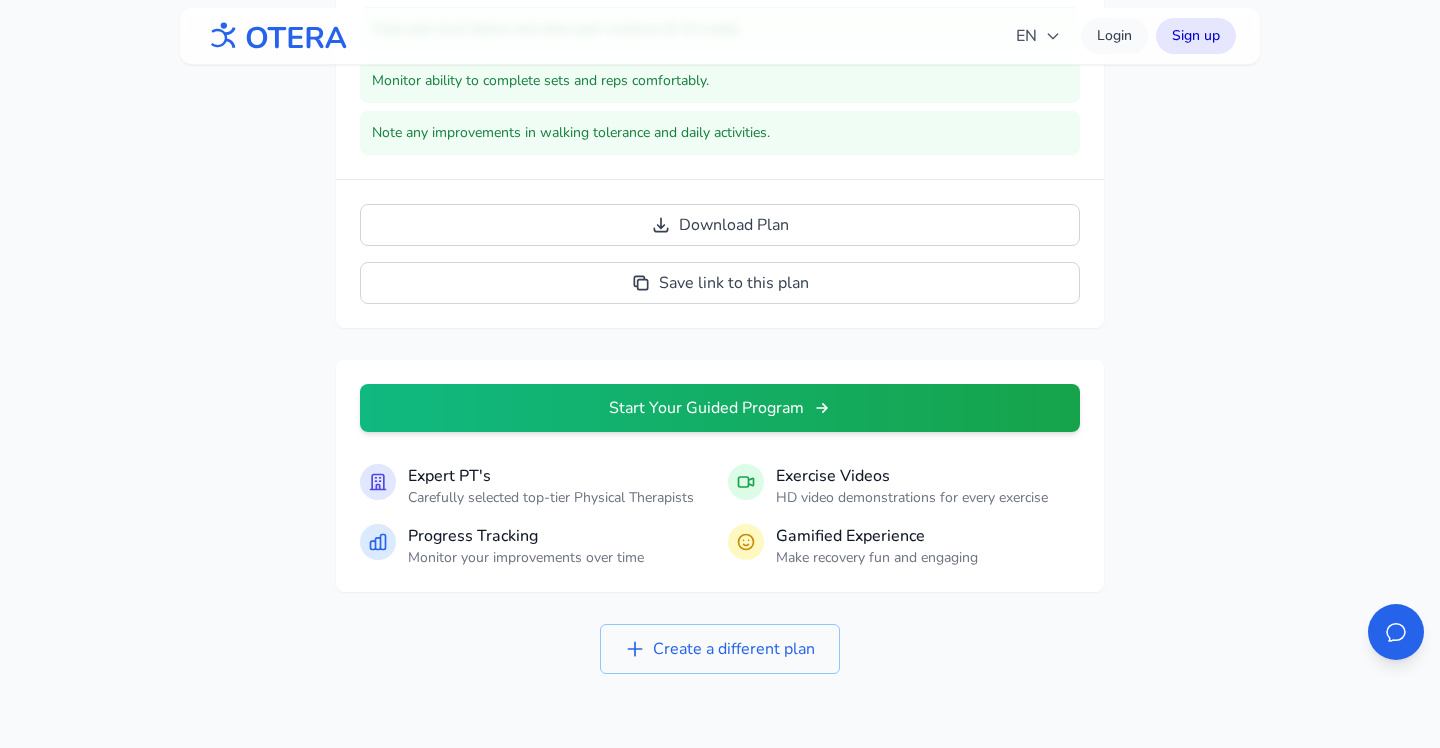 scroll, scrollTop: 3078, scrollLeft: 0, axis: vertical 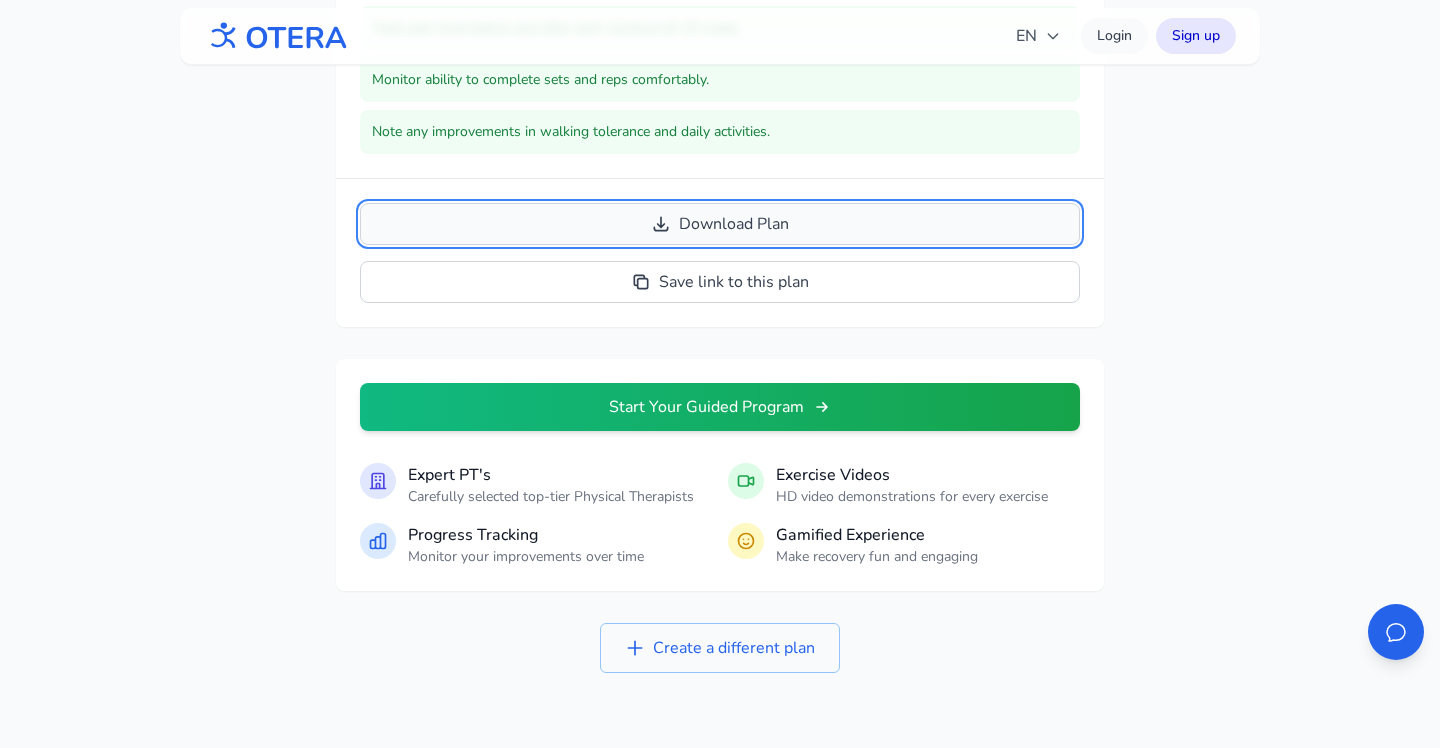 click on "Download Plan" at bounding box center (720, 224) 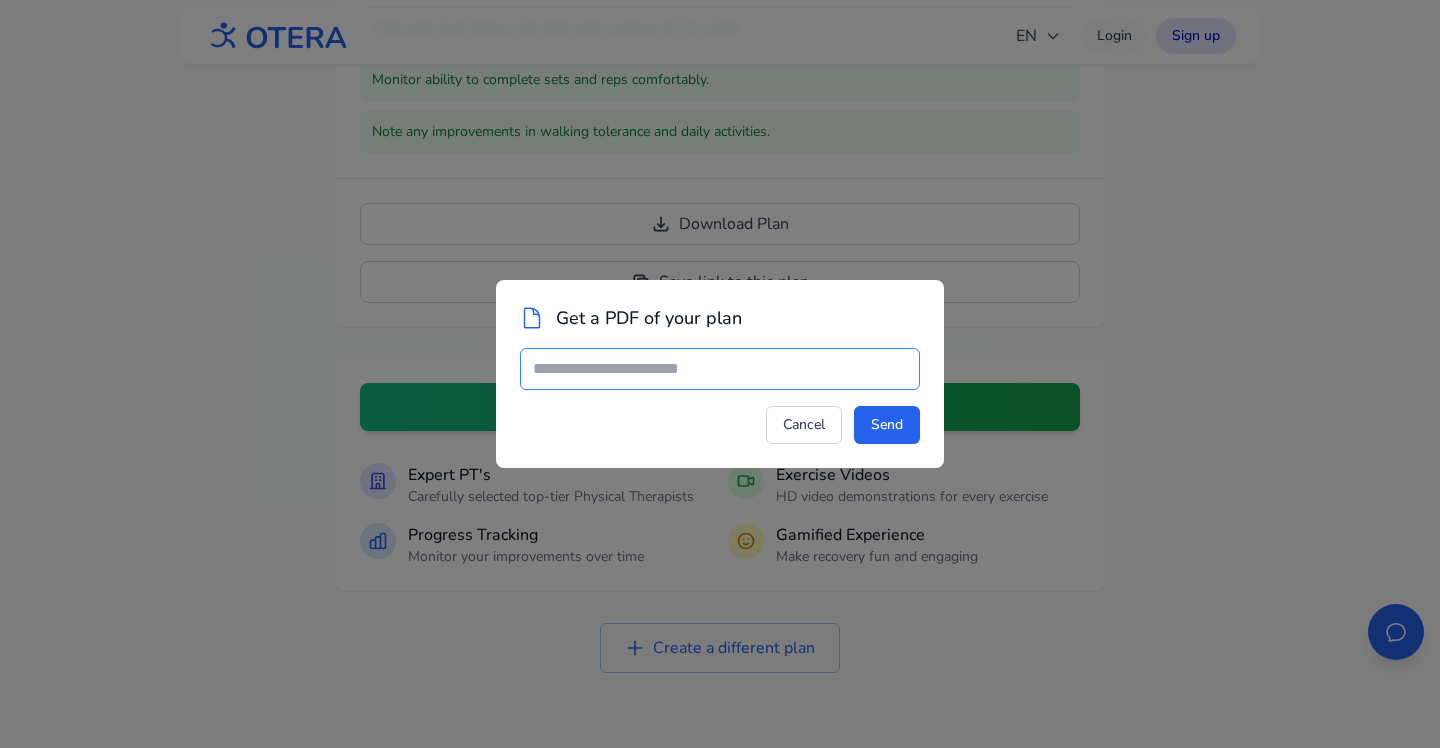 click at bounding box center (720, 369) 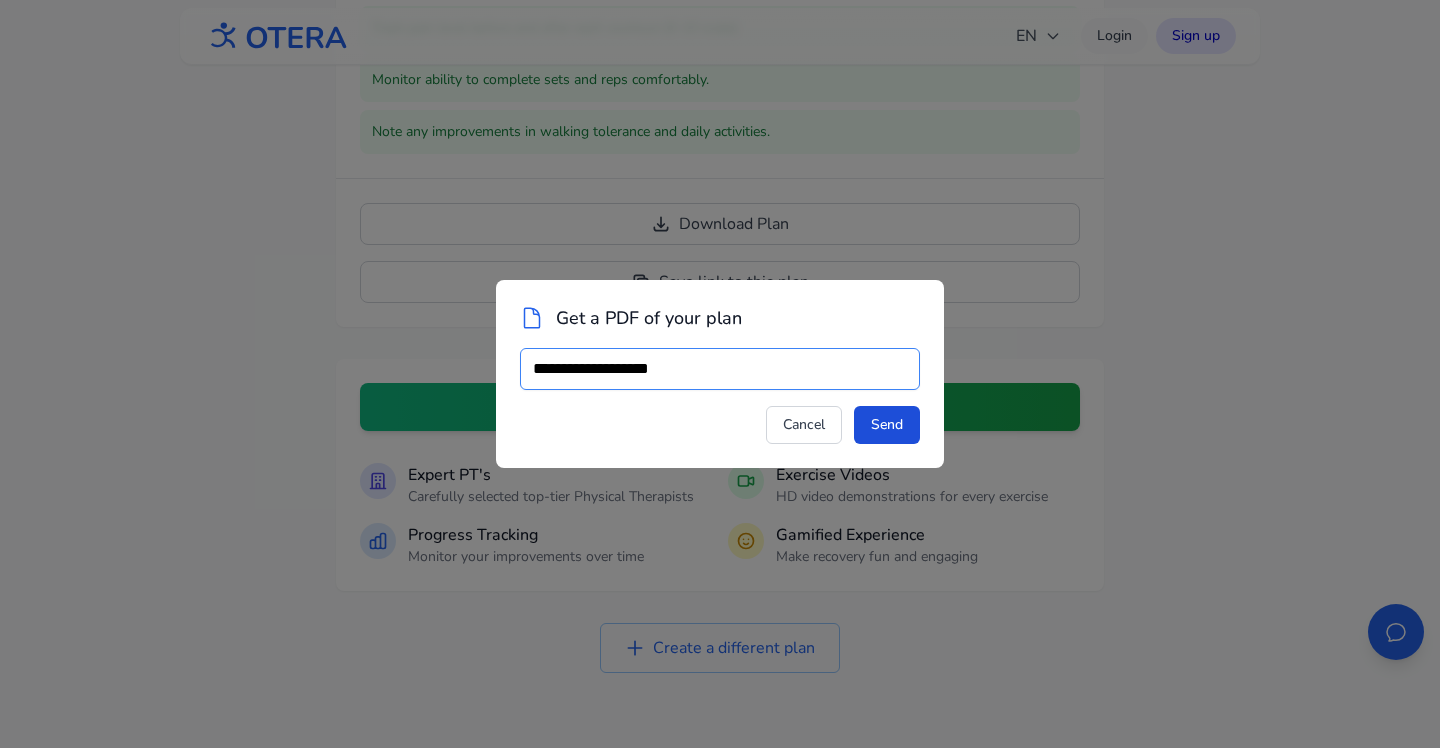 type on "**********" 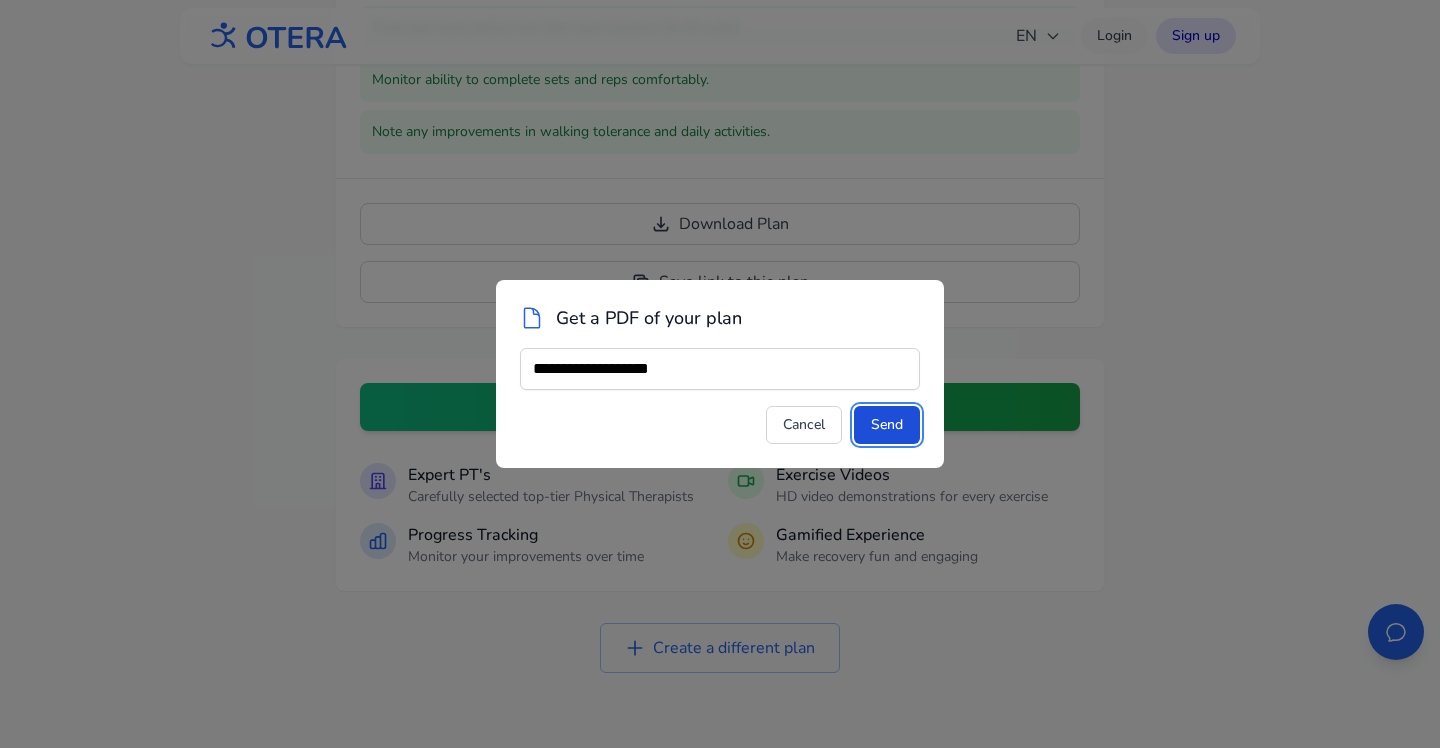 click on "Send" at bounding box center [887, 425] 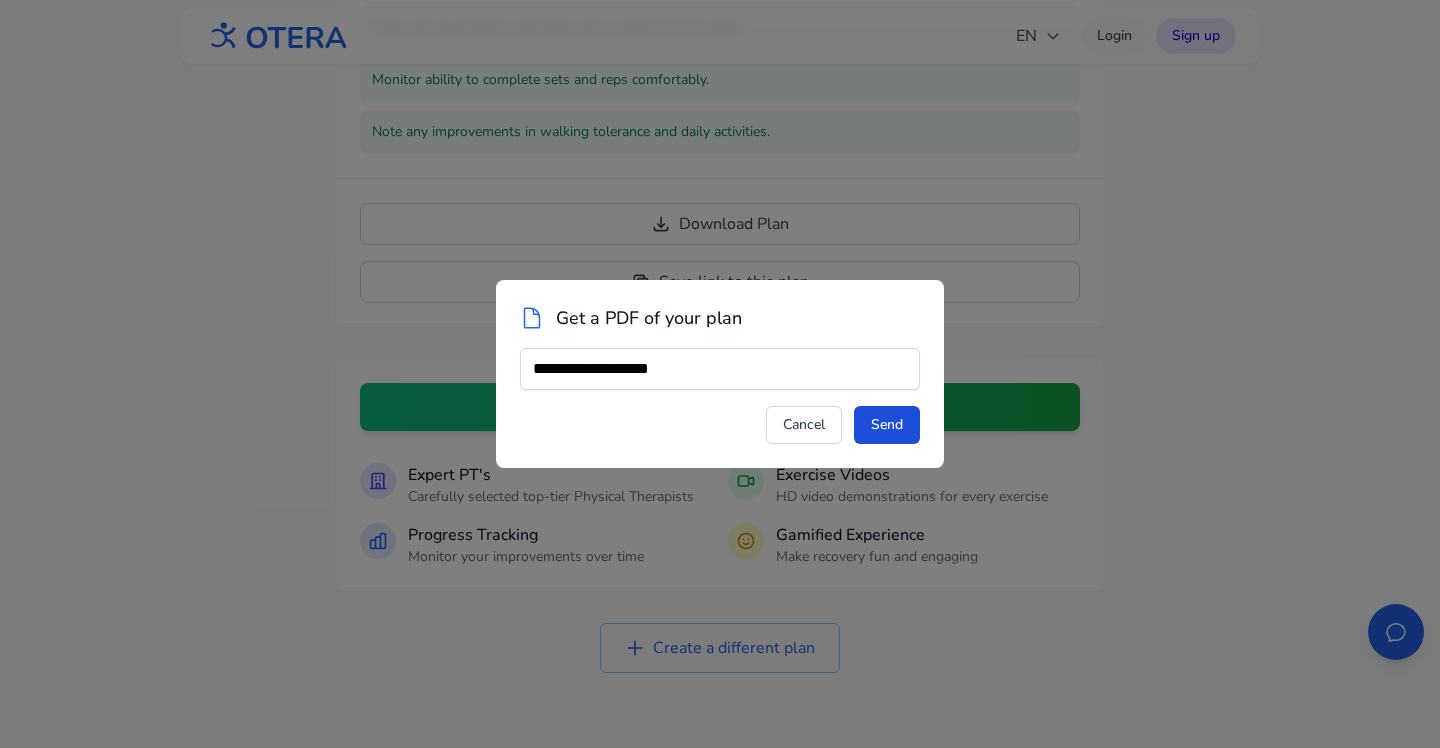 type 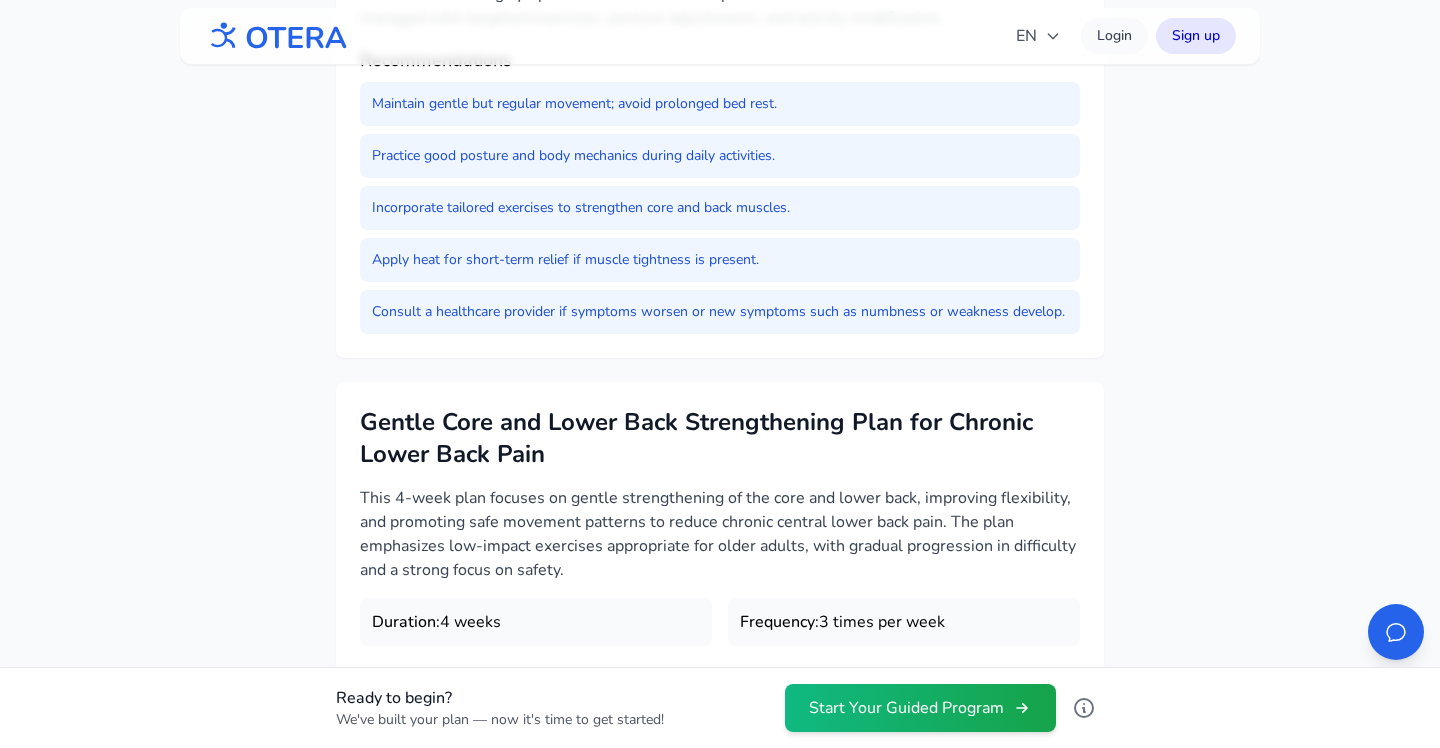 scroll, scrollTop: 733, scrollLeft: 0, axis: vertical 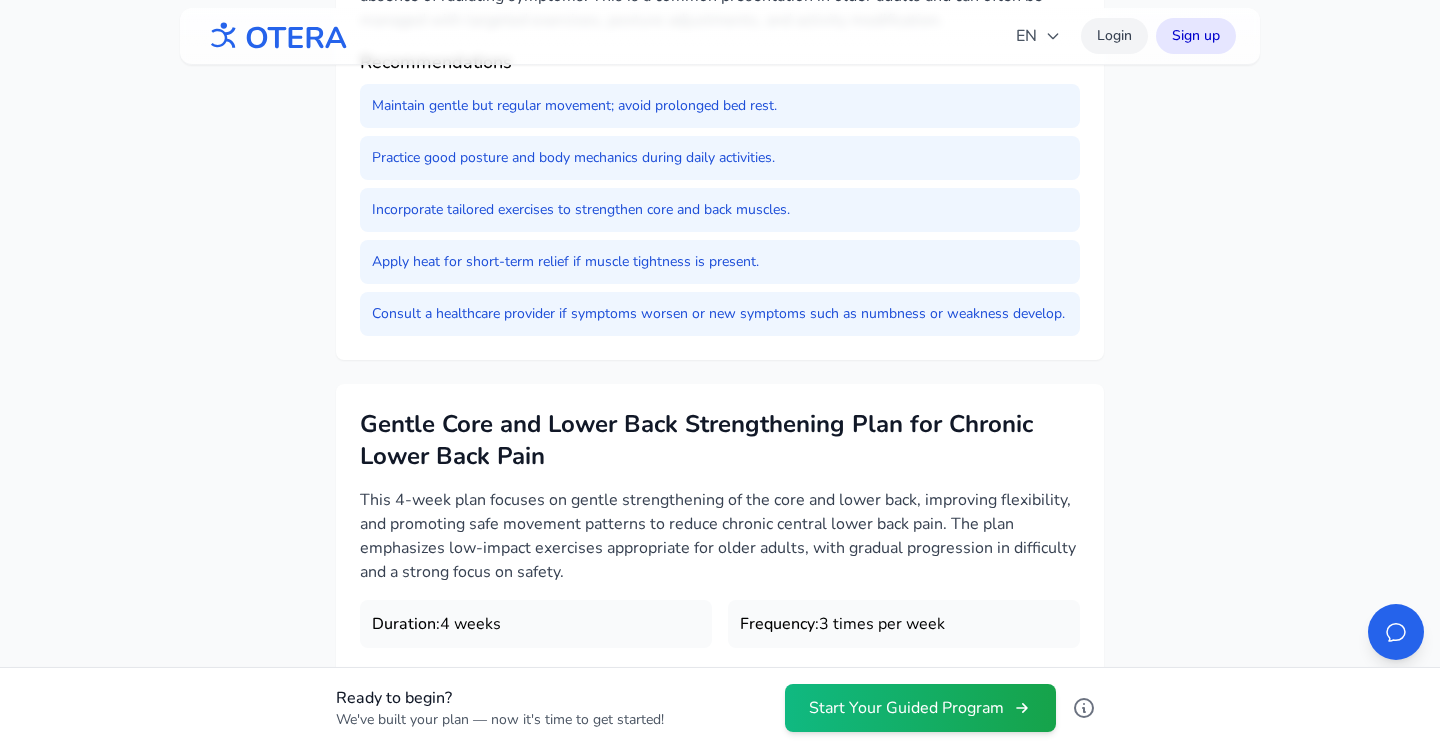click on "Login" at bounding box center (1114, 36) 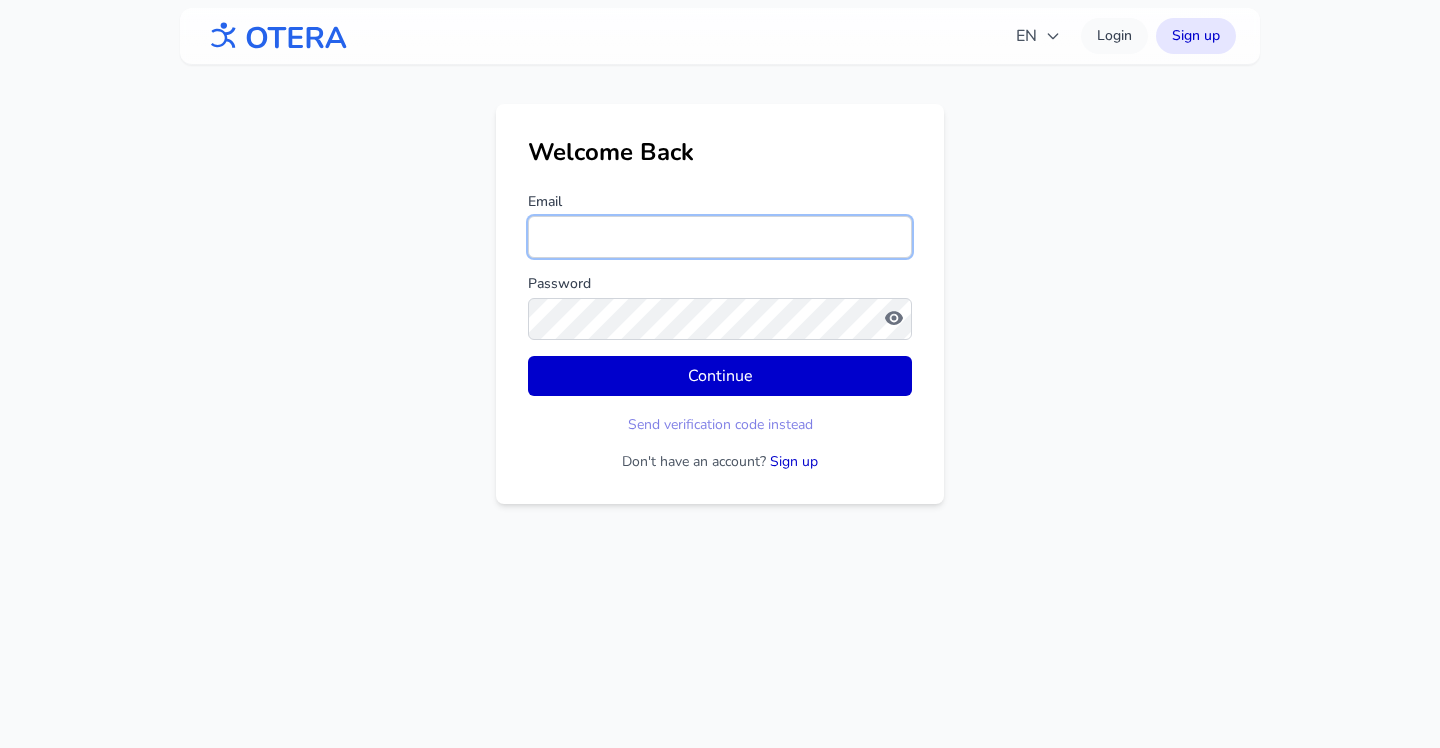 click on "Email" at bounding box center (720, 237) 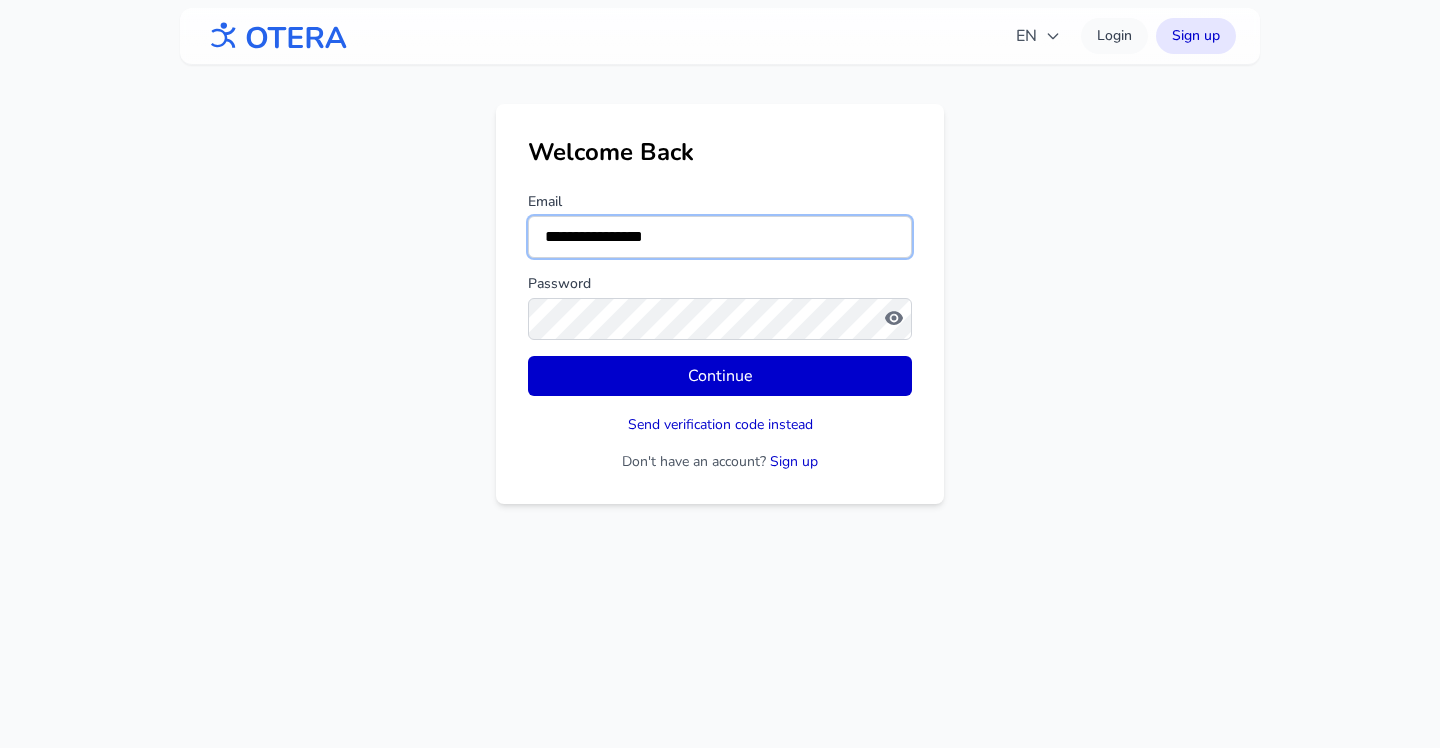 type on "**********" 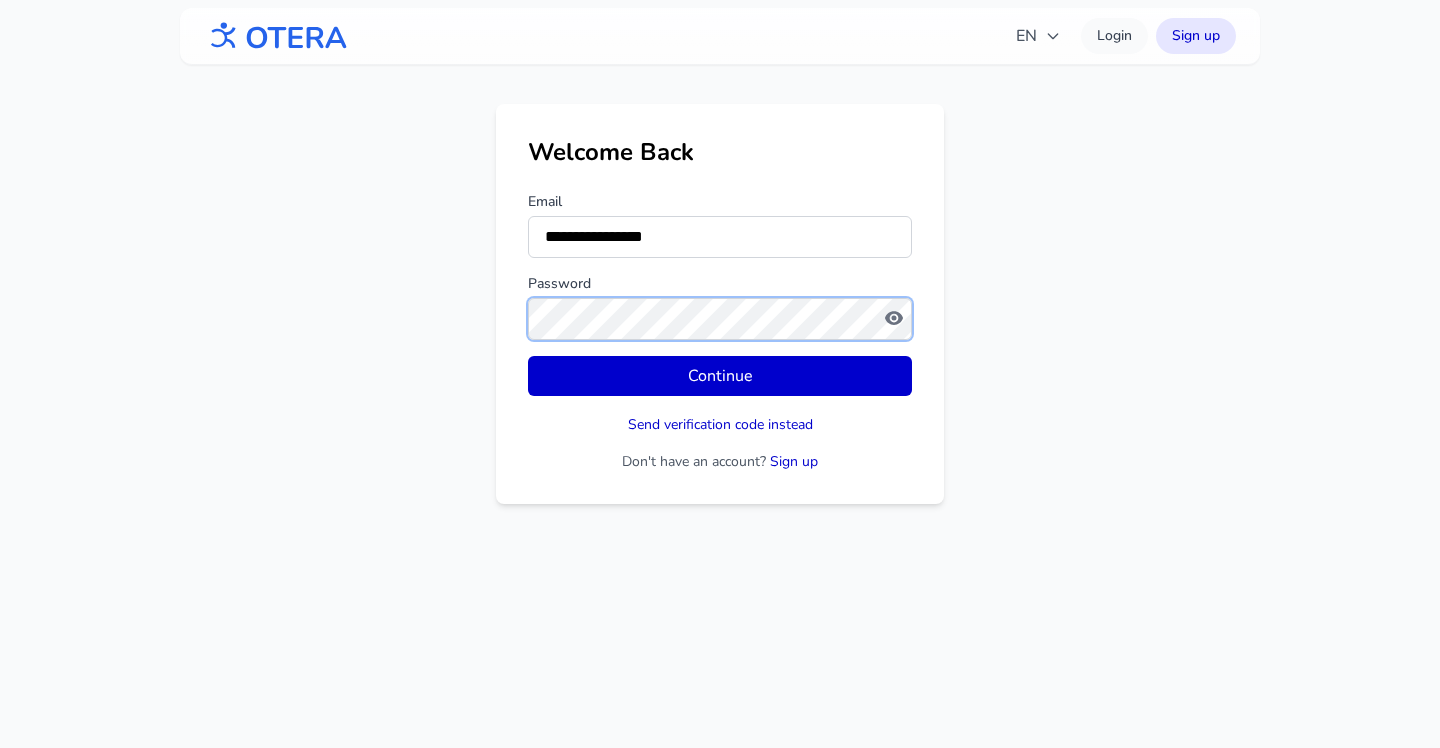 click on "Continue" at bounding box center [720, 376] 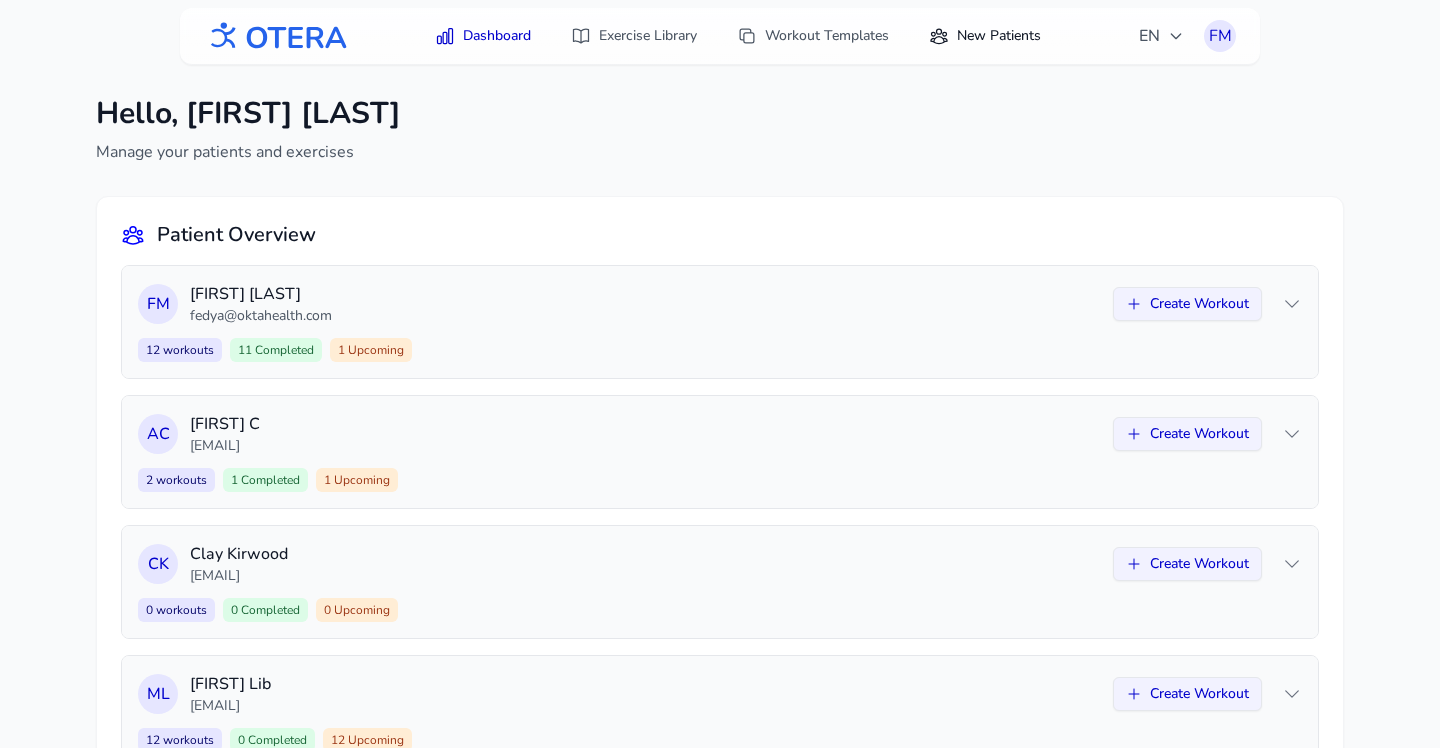click on "New Patients" at bounding box center (985, 36) 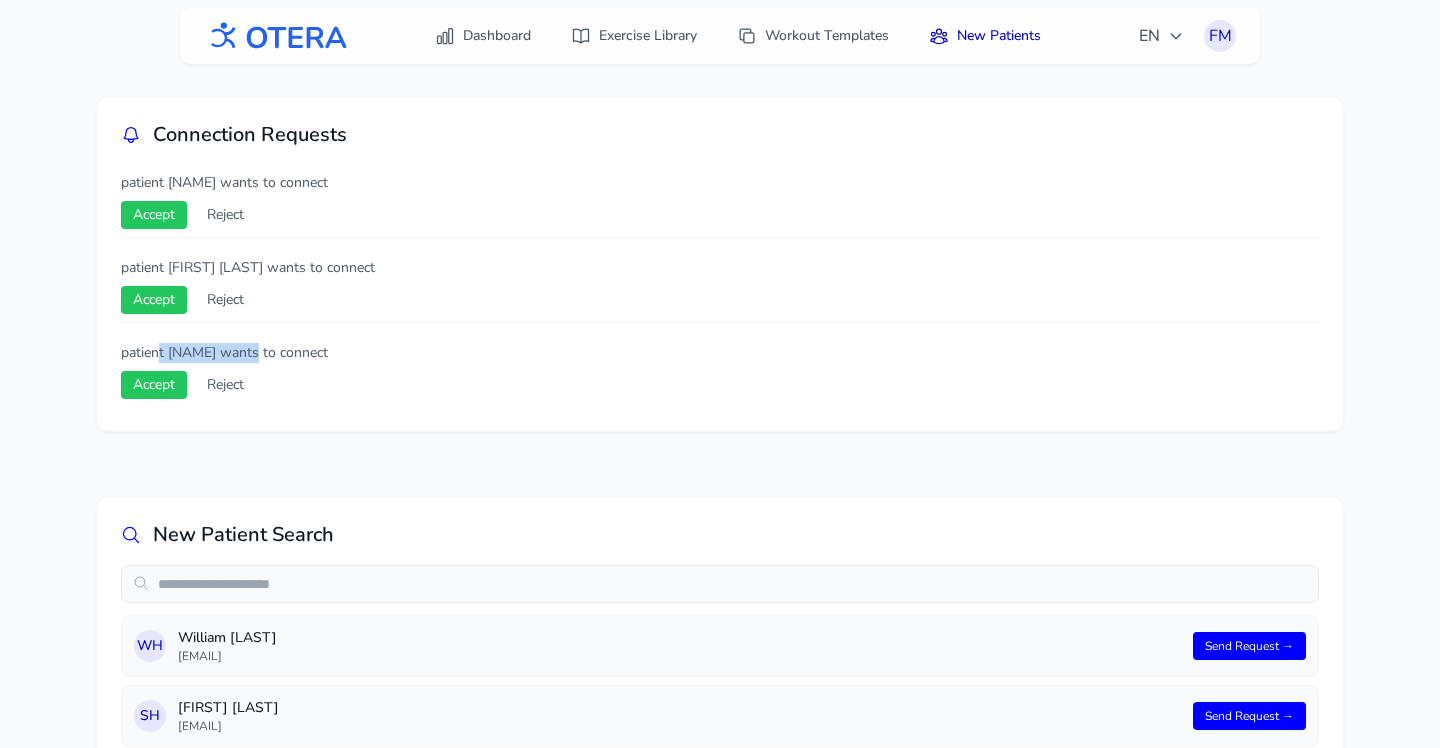 drag, startPoint x: 160, startPoint y: 349, endPoint x: 263, endPoint y: 346, distance: 103.04368 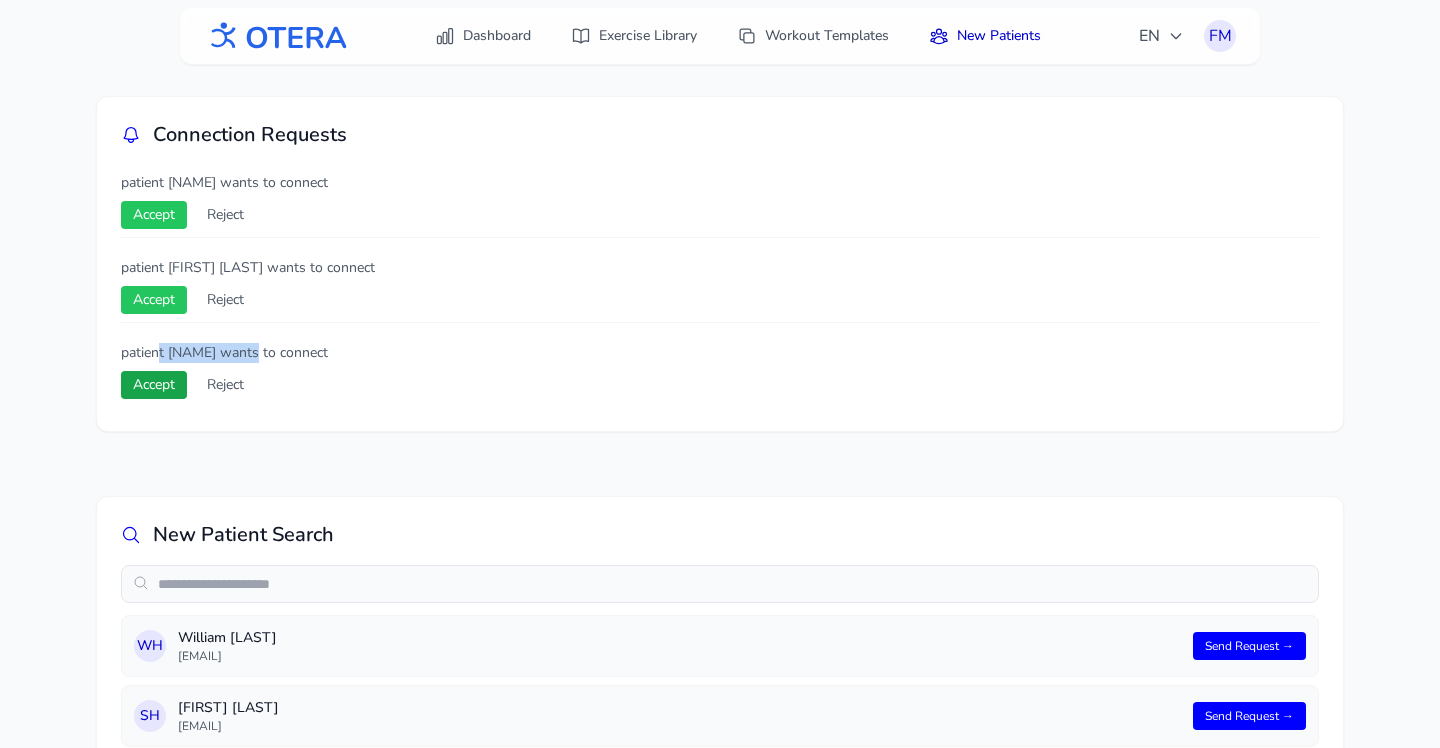 click on "Accept" at bounding box center (154, 385) 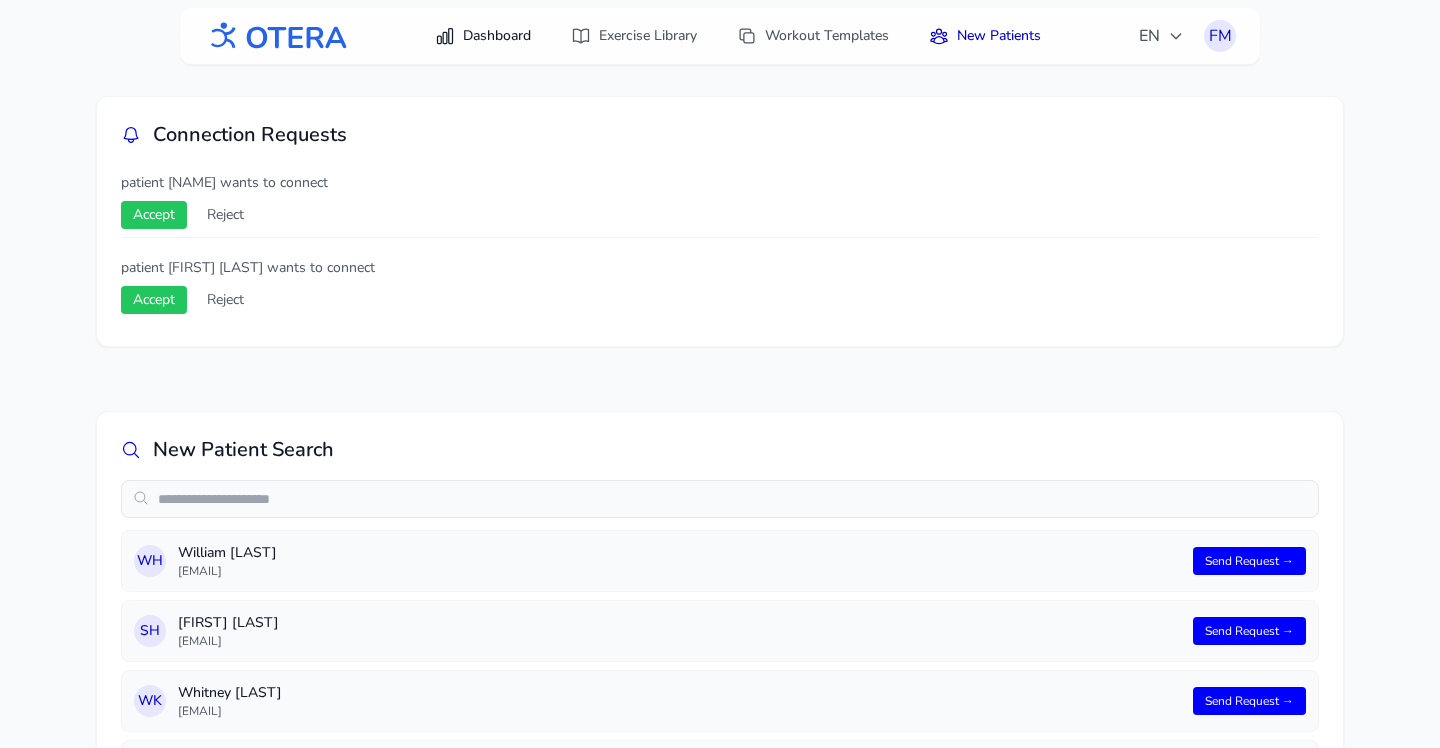 click on "Dashboard" at bounding box center (483, 36) 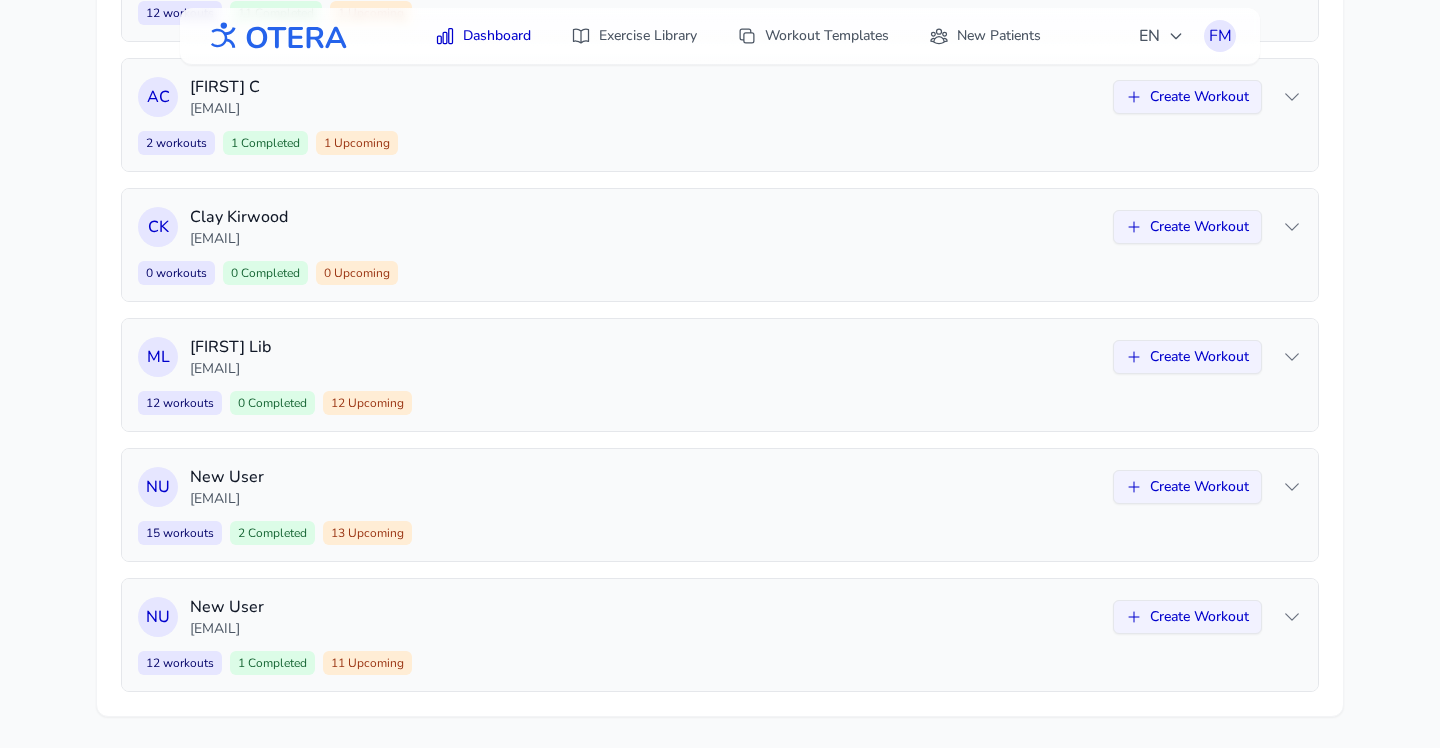 scroll, scrollTop: 338, scrollLeft: 0, axis: vertical 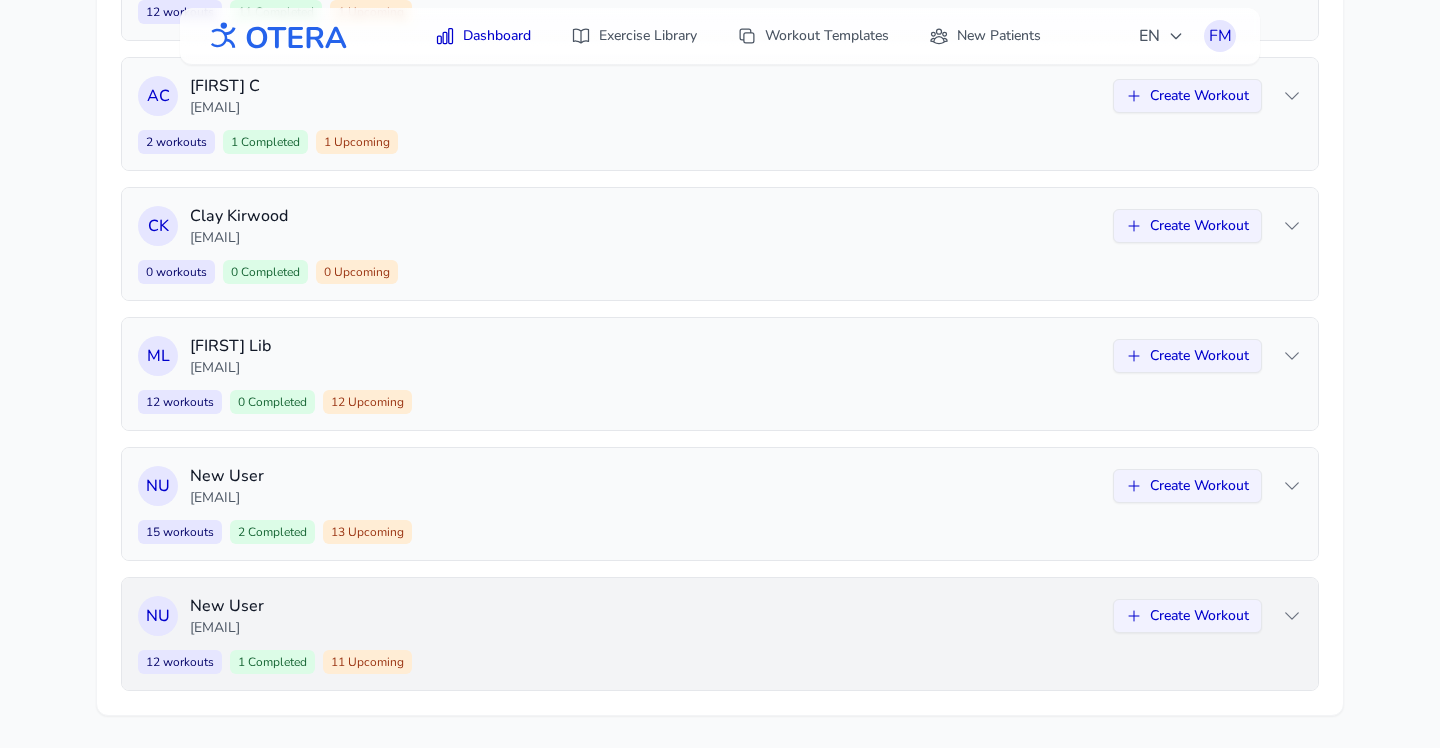 click on "N U New User [EMAIL] Create Workout 12 workouts 1 Completed 11 Upcoming Create Workout" at bounding box center (720, 634) 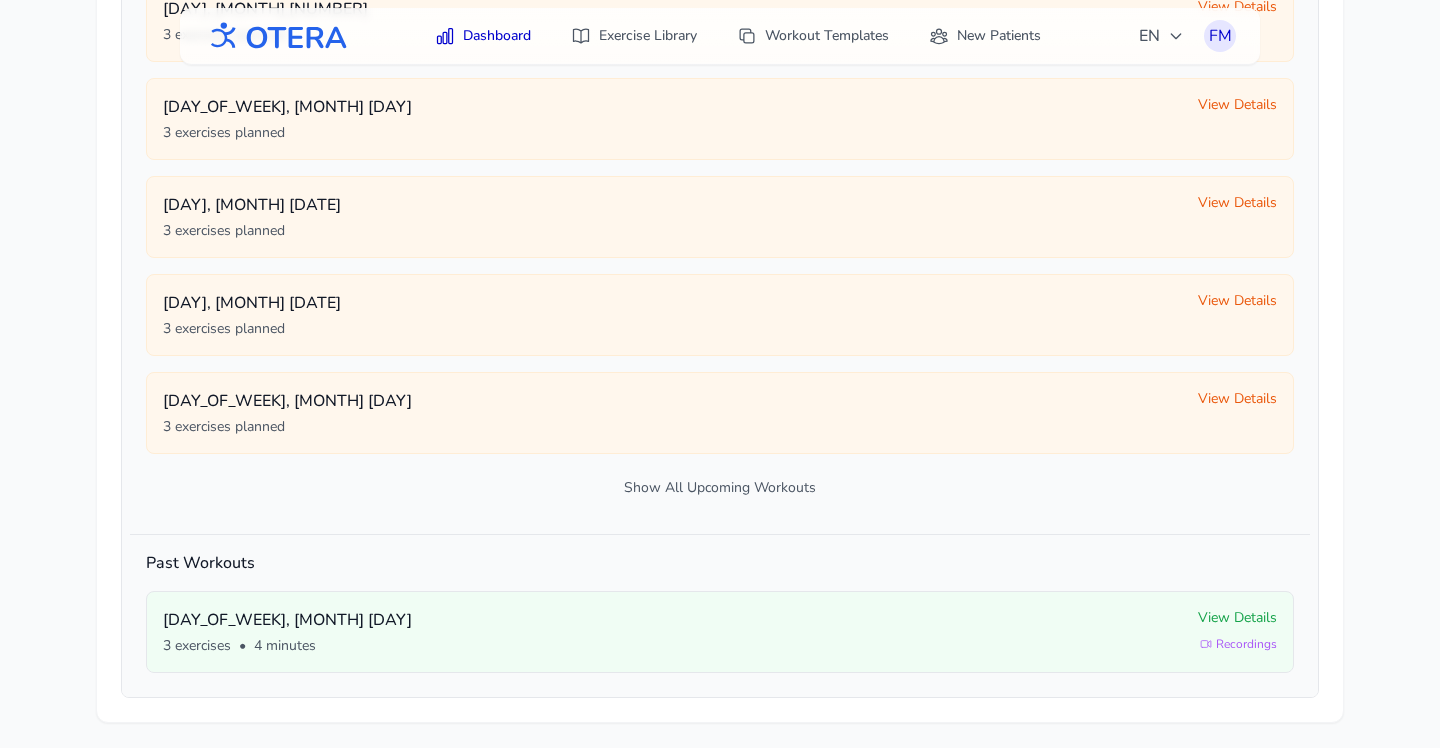scroll, scrollTop: 1126, scrollLeft: 0, axis: vertical 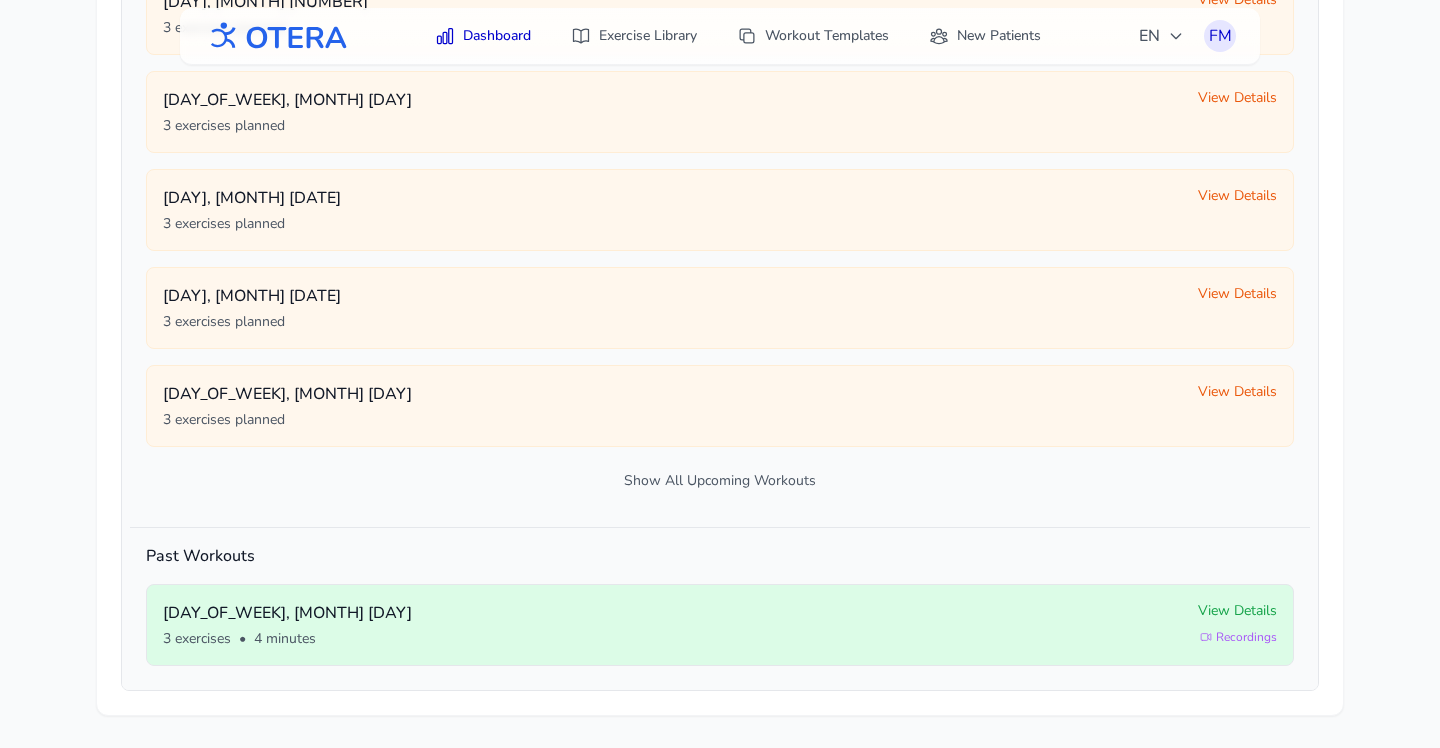 click on "View Details" at bounding box center [1237, 611] 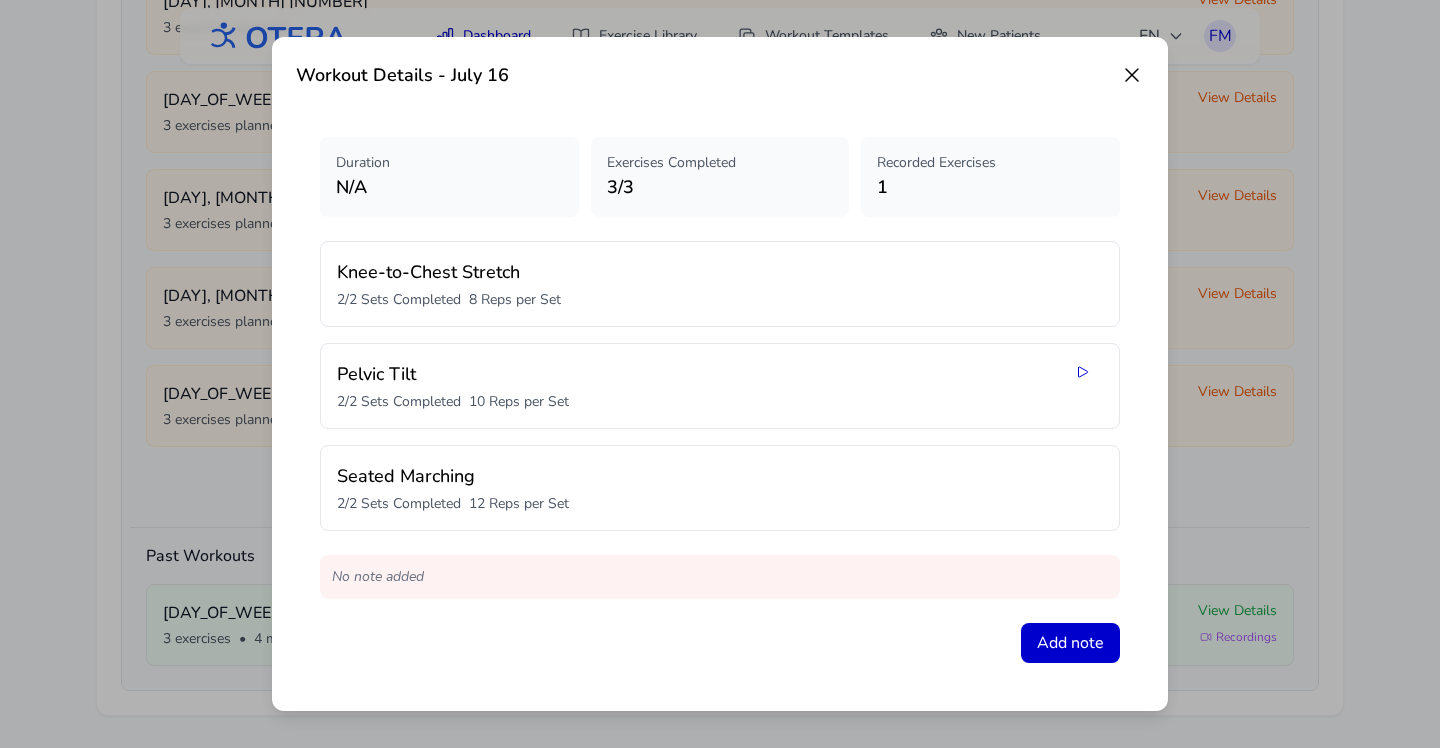 scroll, scrollTop: 1, scrollLeft: 0, axis: vertical 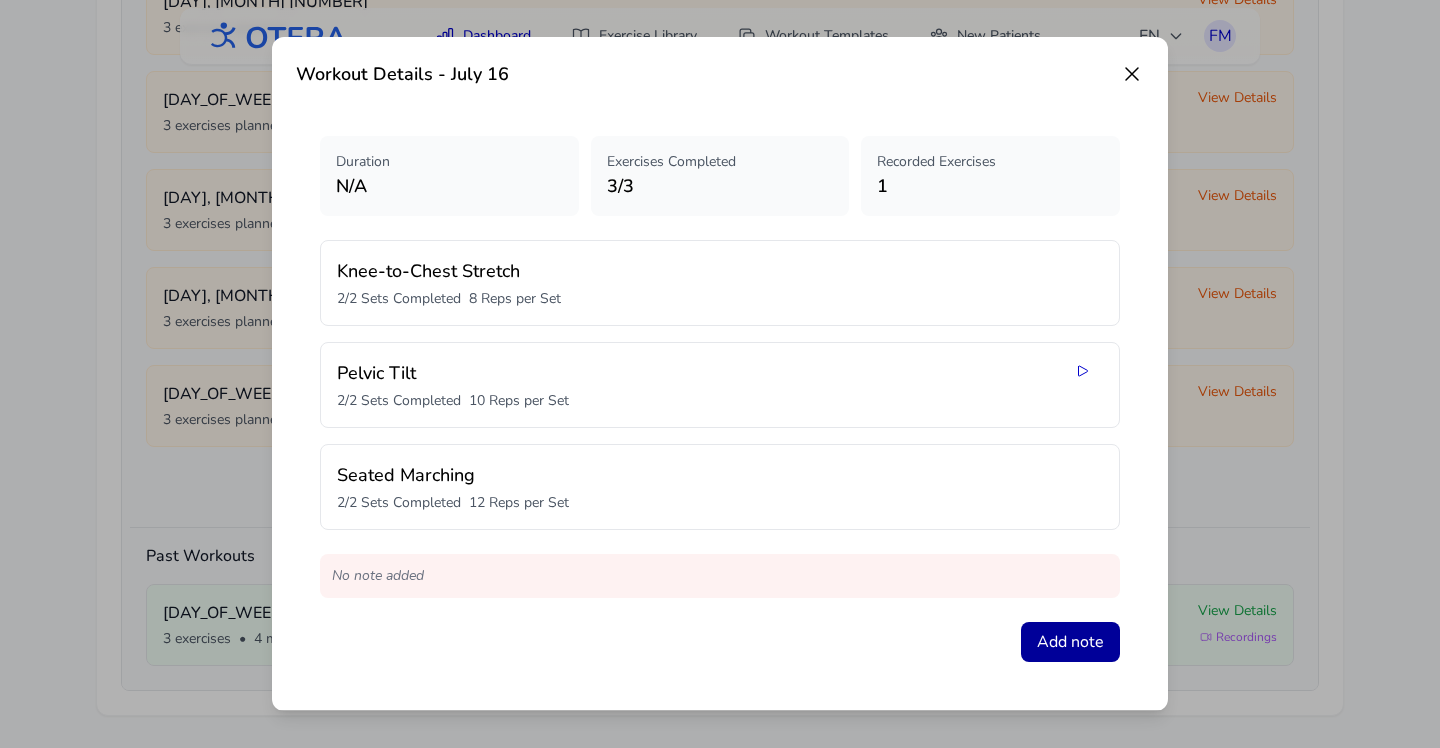 click on "Add note" at bounding box center [1070, 642] 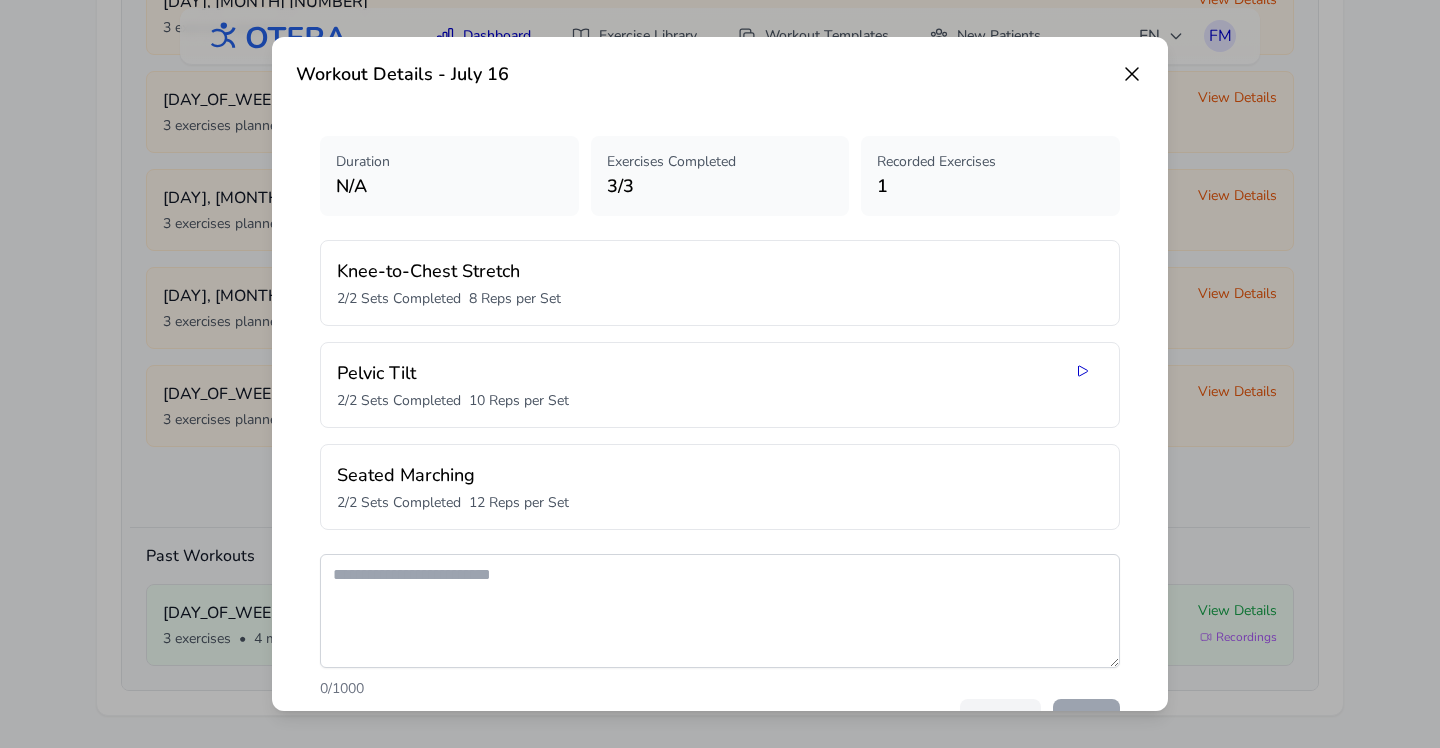 click 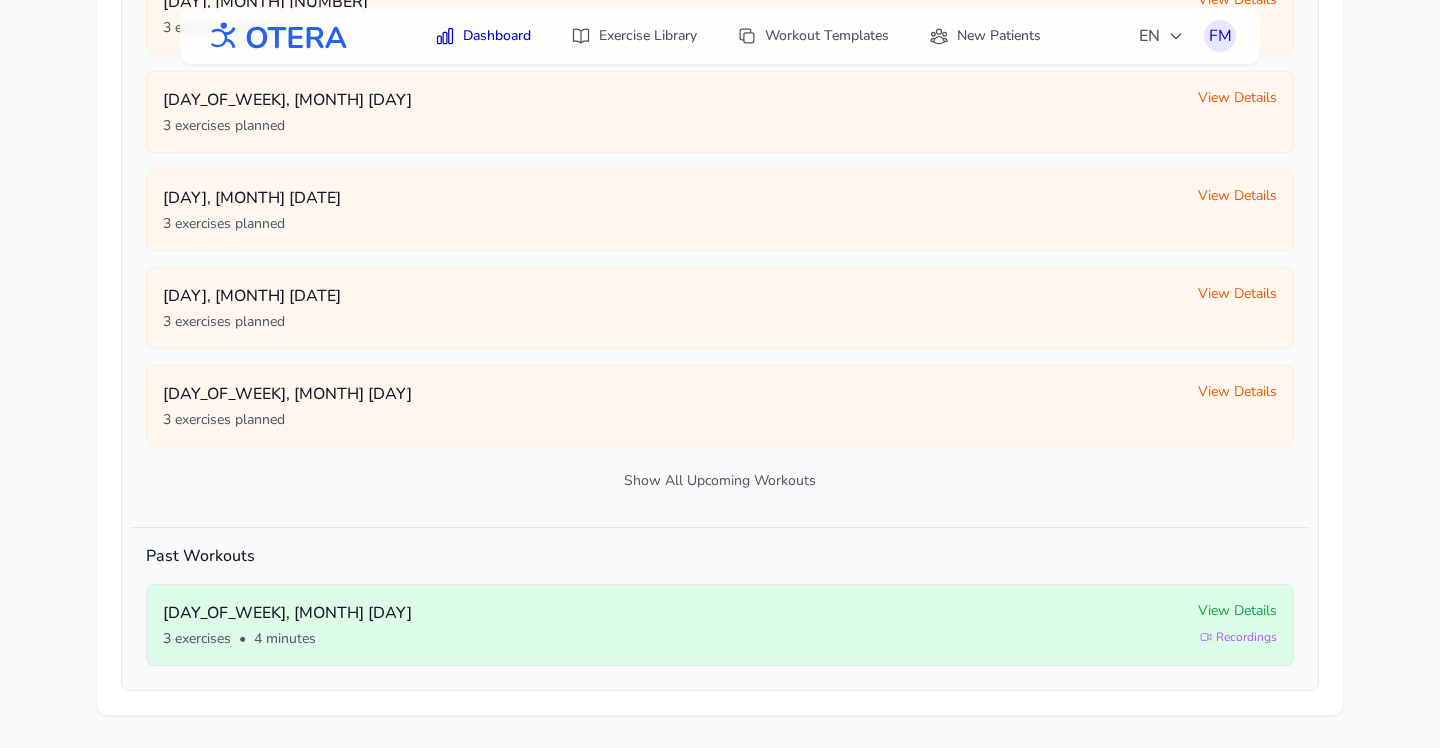 click on "Recordings" at bounding box center (1238, 637) 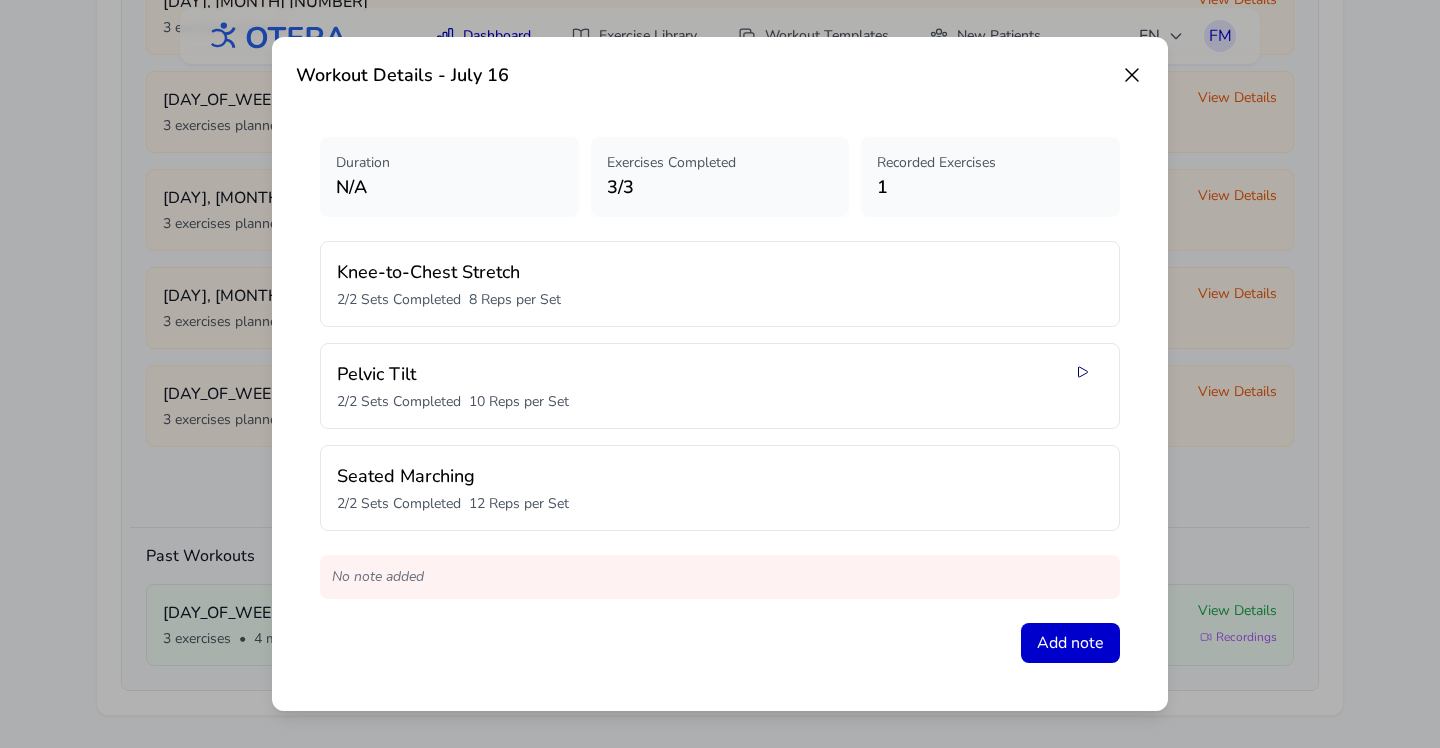 click 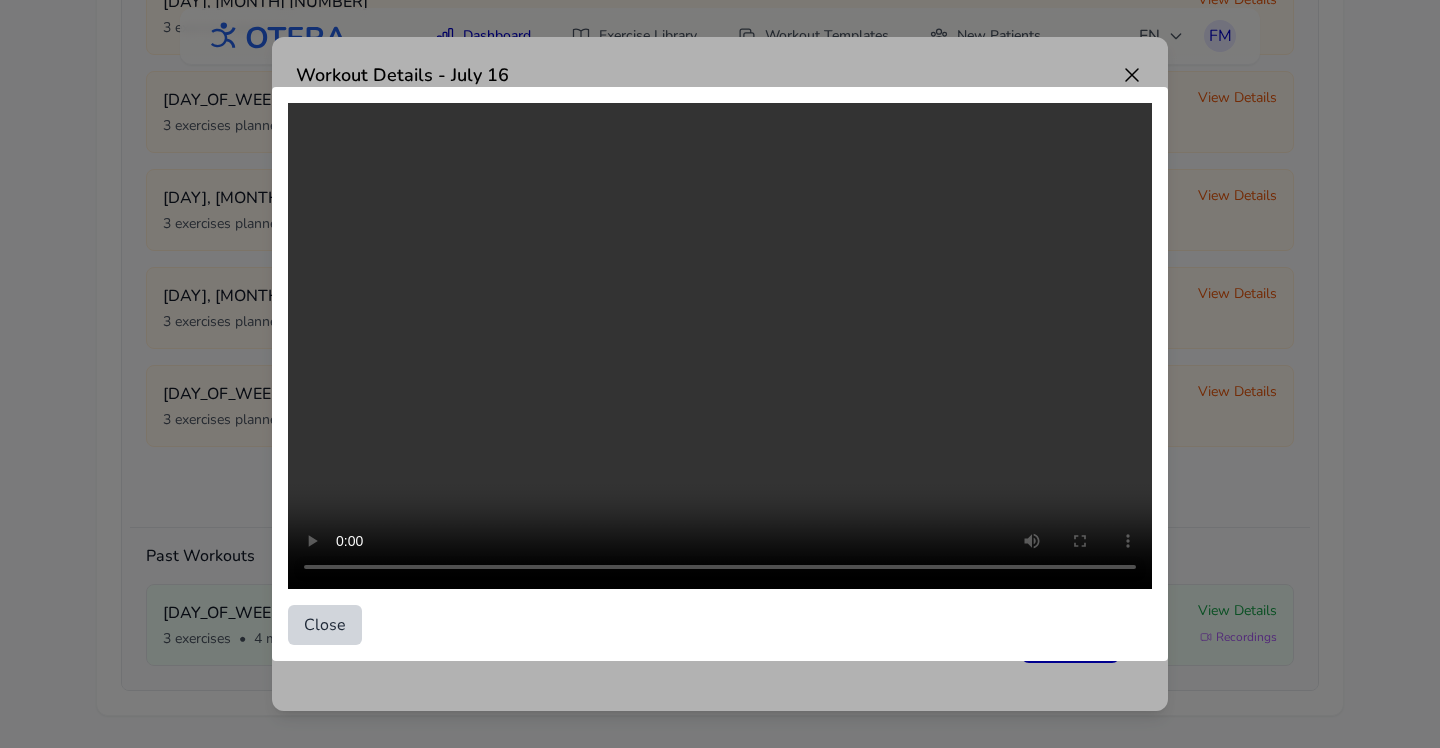 click on "Close" at bounding box center (325, 625) 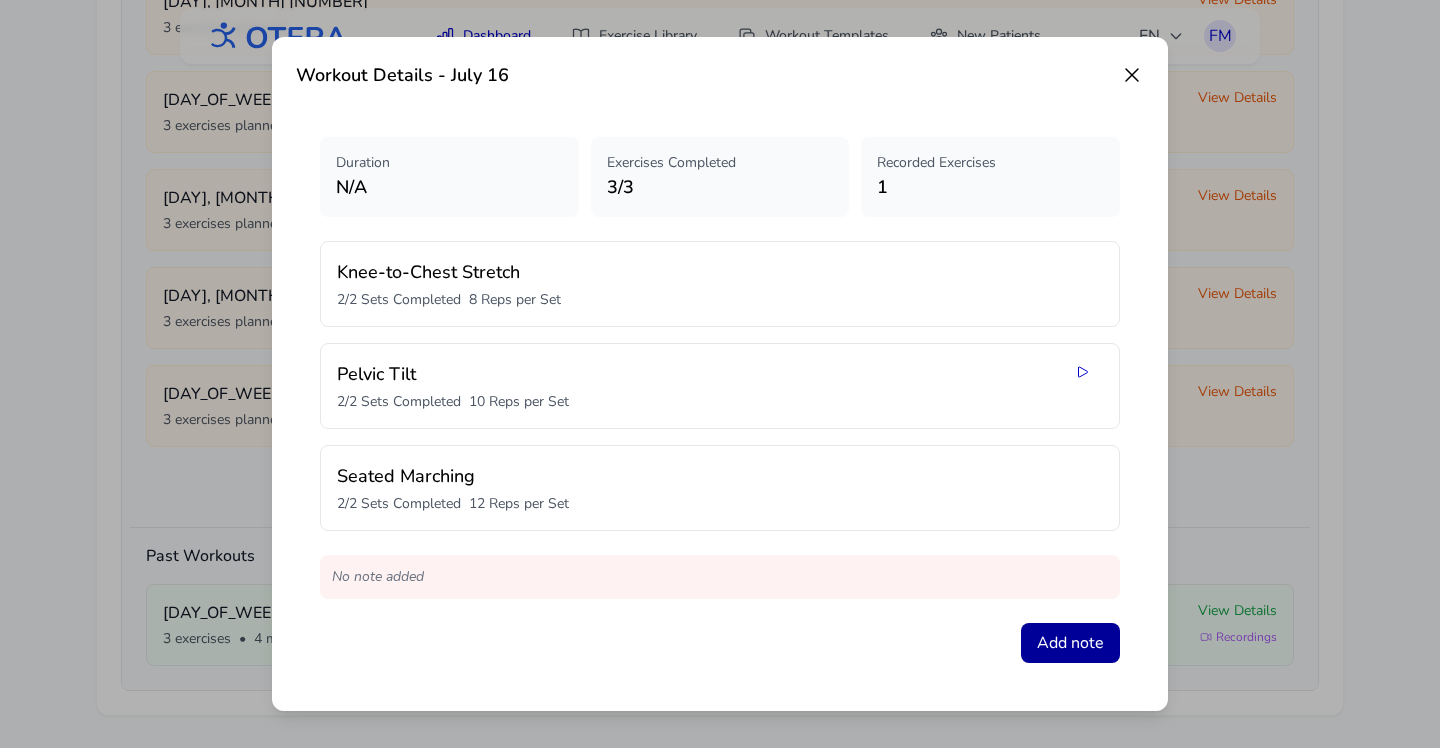 click on "Add note" at bounding box center [1070, 643] 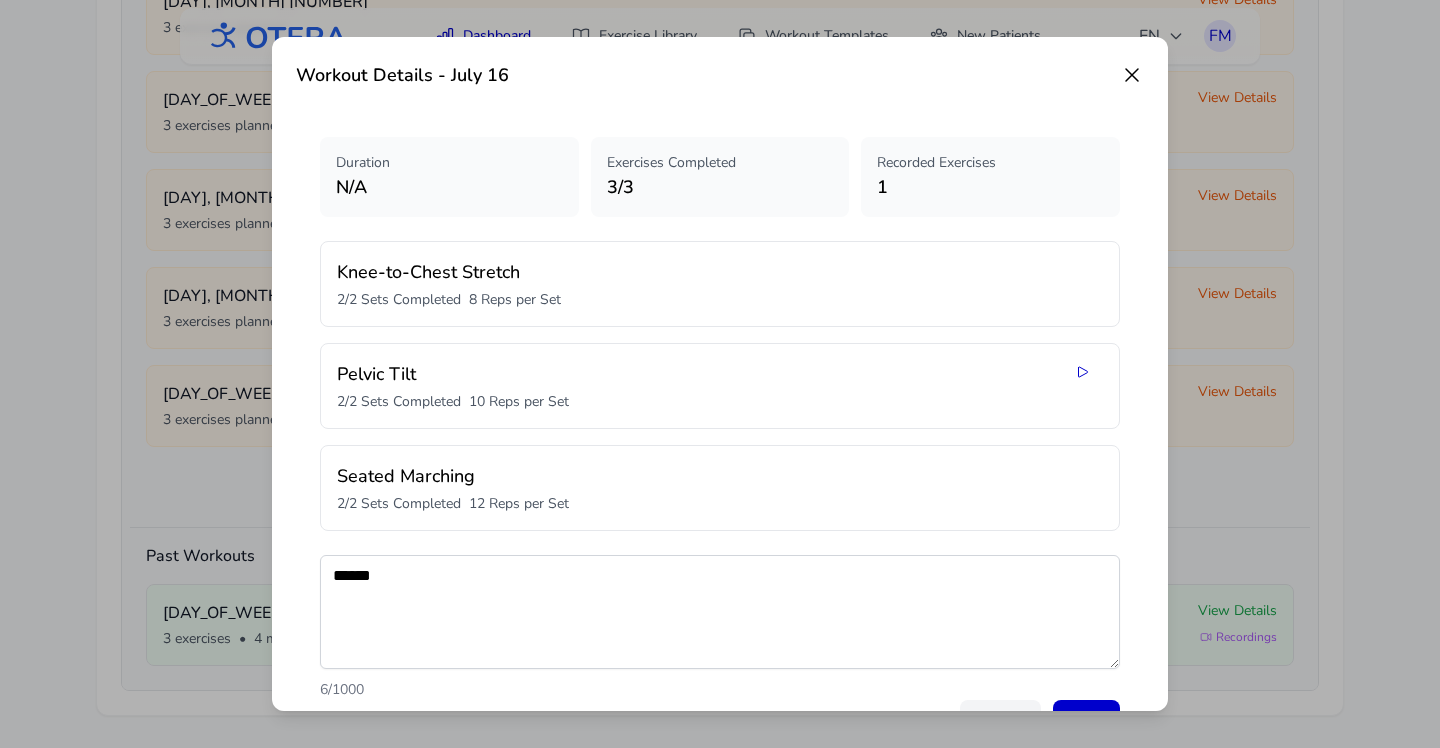 scroll, scrollTop: 102, scrollLeft: 0, axis: vertical 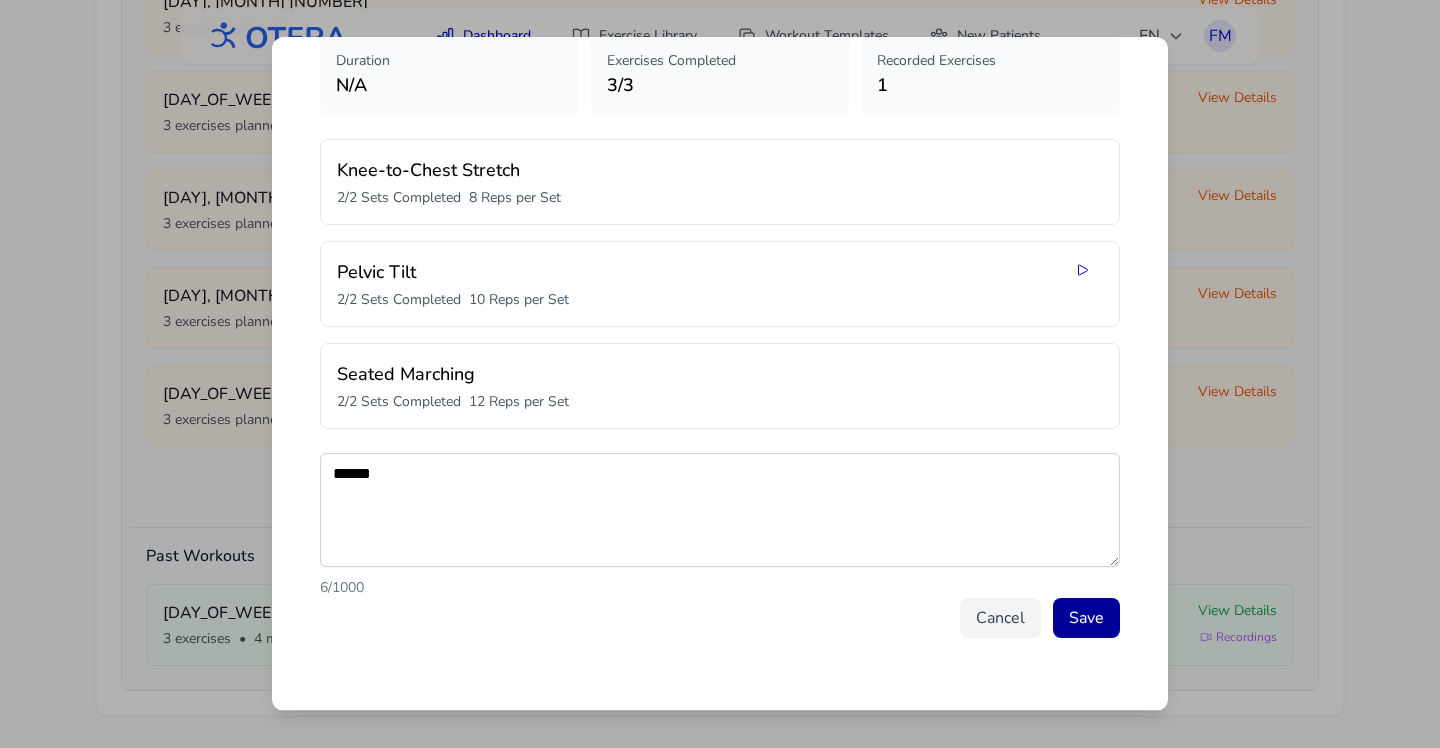 type on "******" 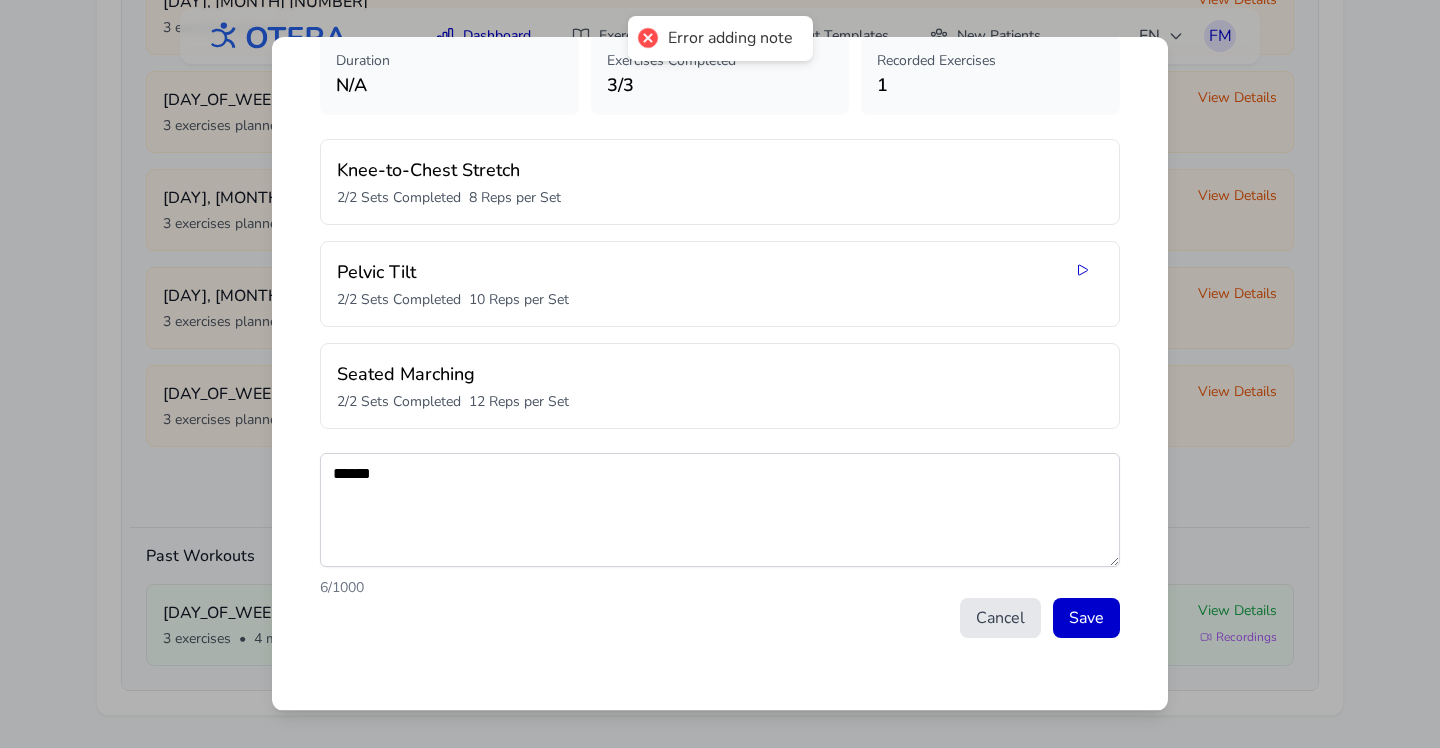 click on "Cancel" at bounding box center (1000, 618) 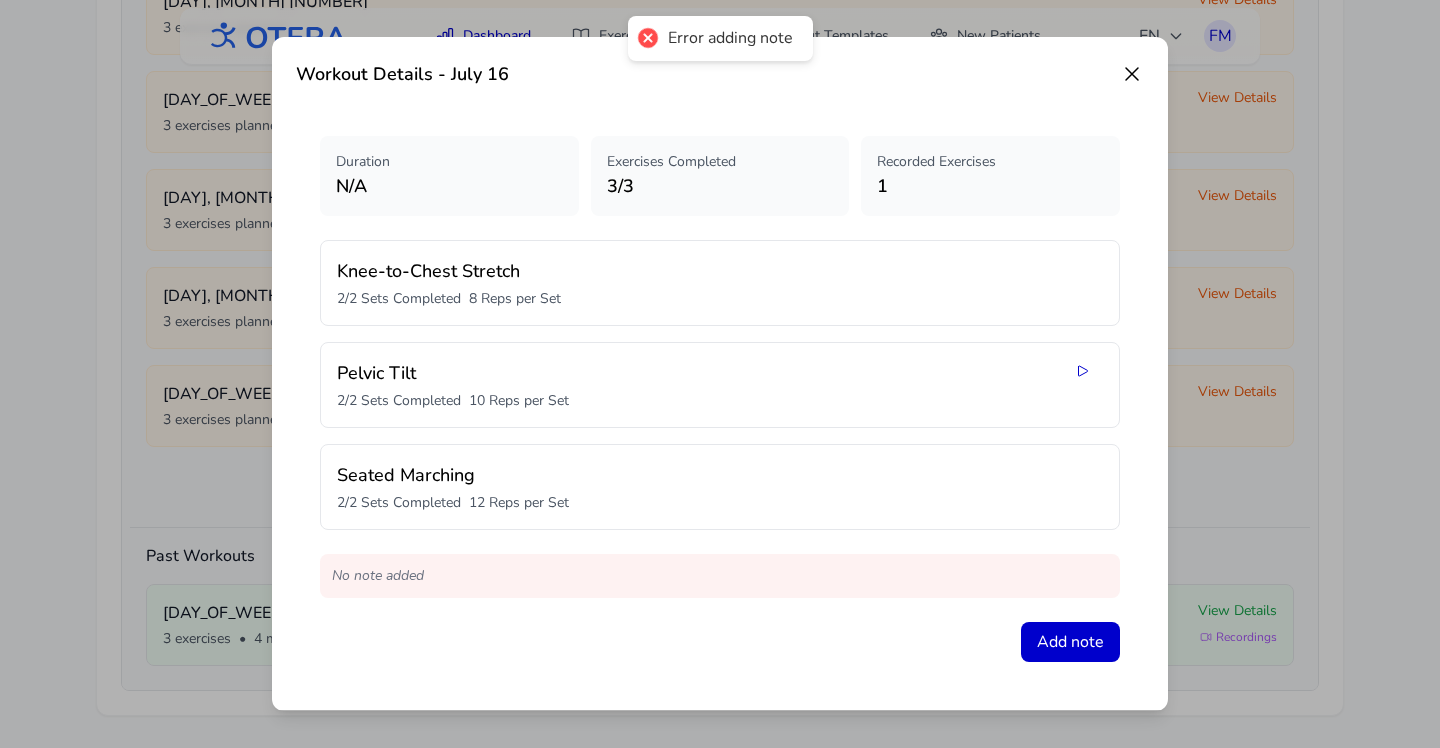 scroll, scrollTop: 1, scrollLeft: 0, axis: vertical 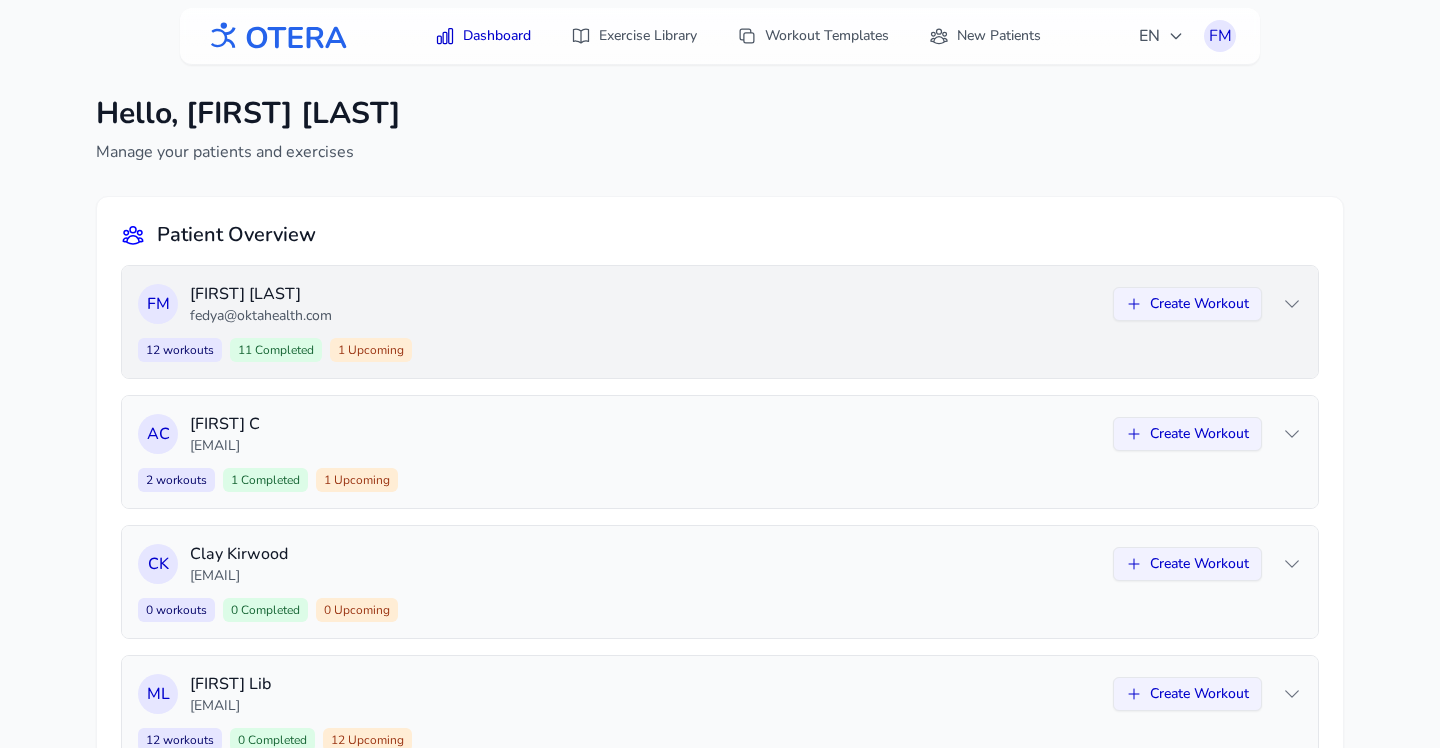 click on "fedya@oktahealth.com" at bounding box center [645, 316] 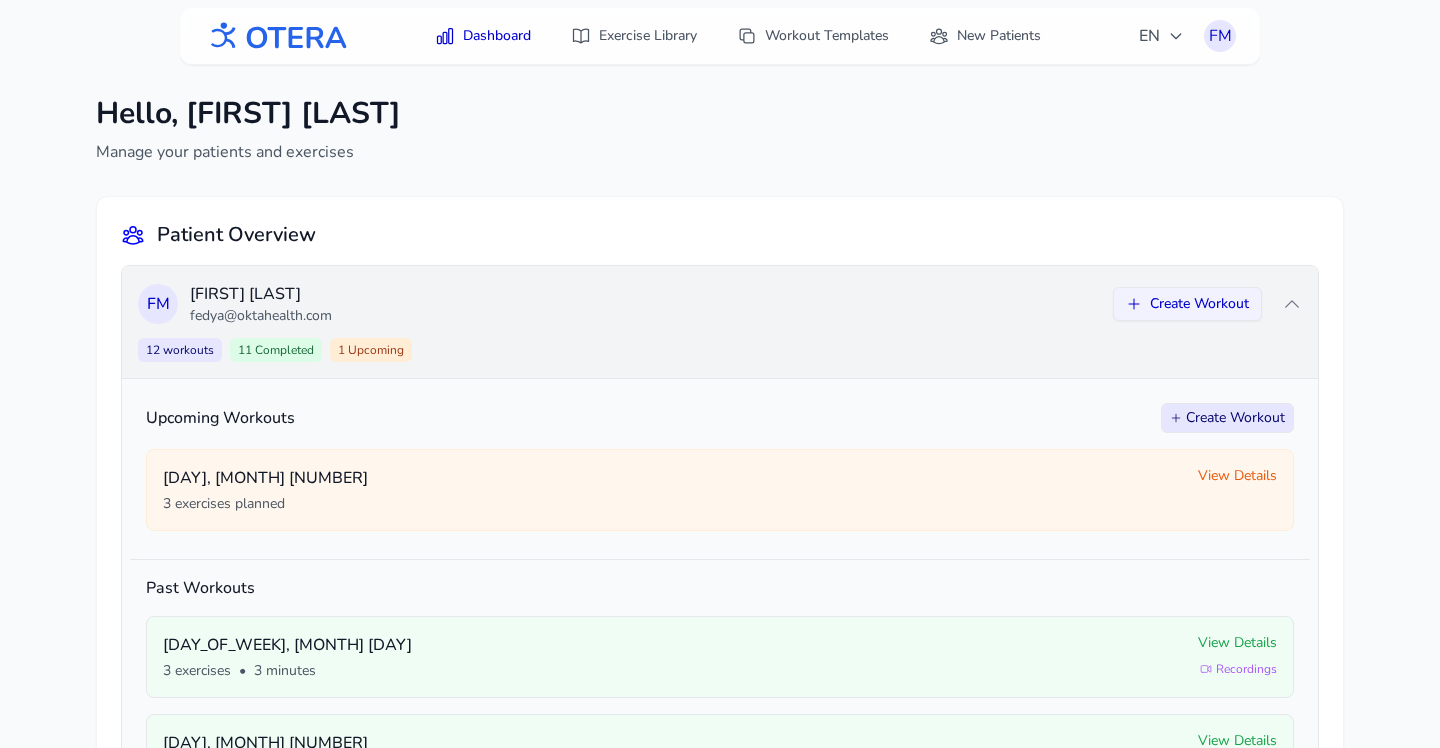 click on "fedya@oktahealth.com" at bounding box center [645, 316] 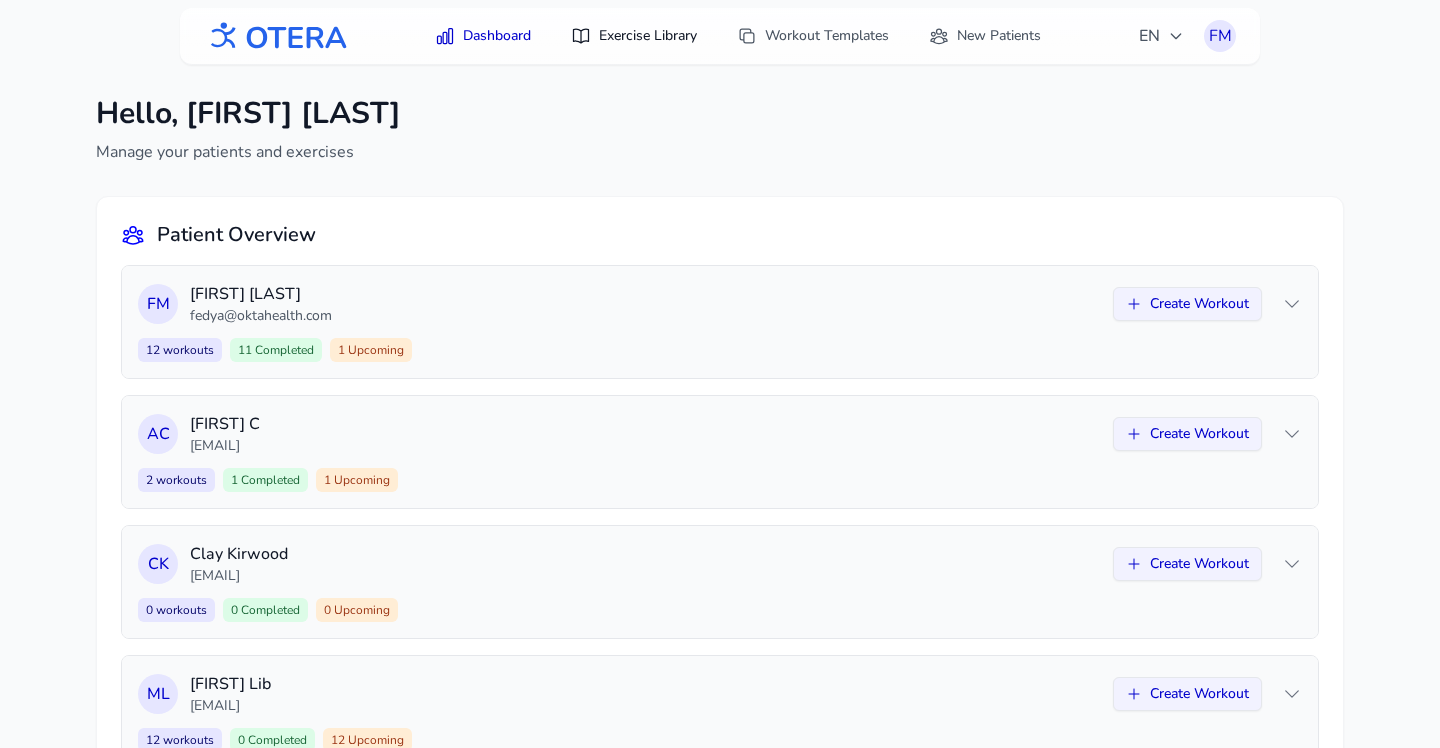 click on "Exercise Library" at bounding box center [634, 36] 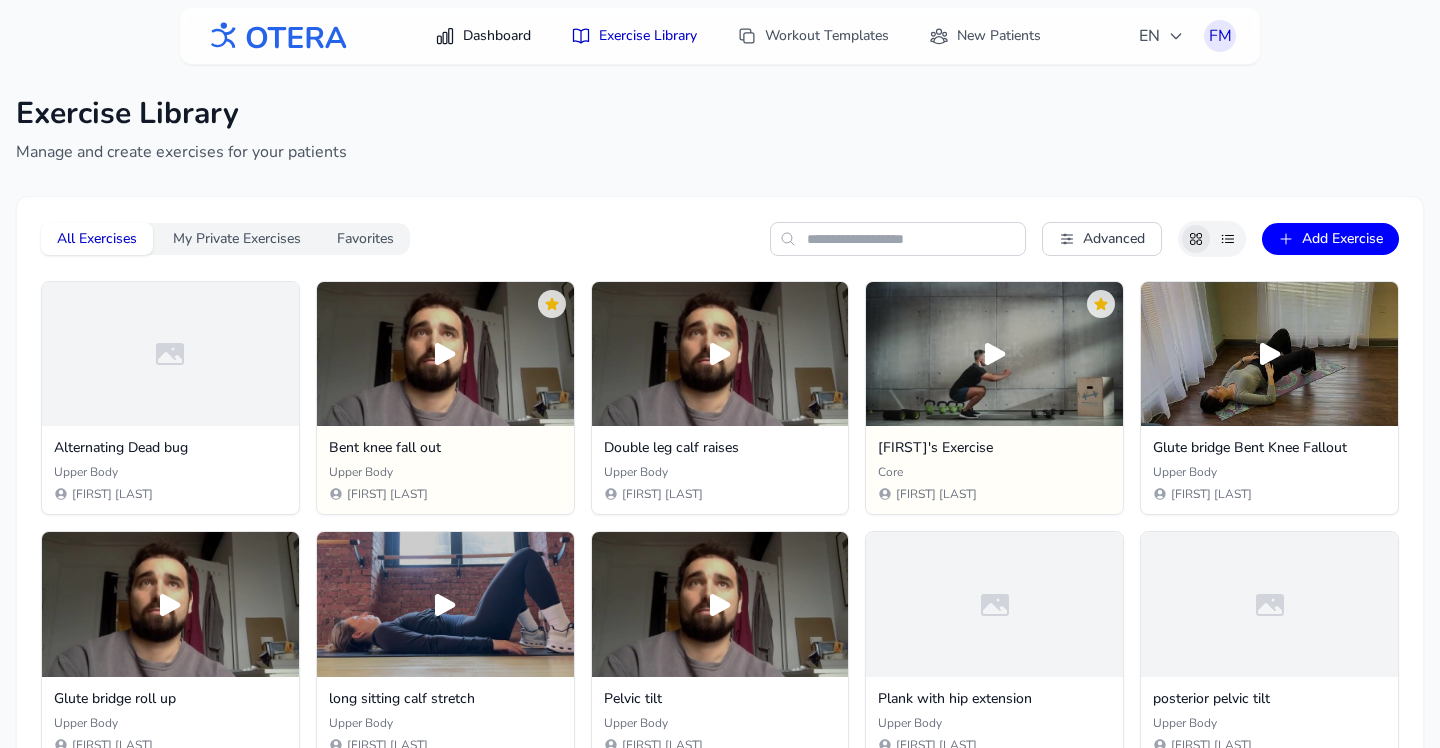 click on "Dashboard" at bounding box center (483, 36) 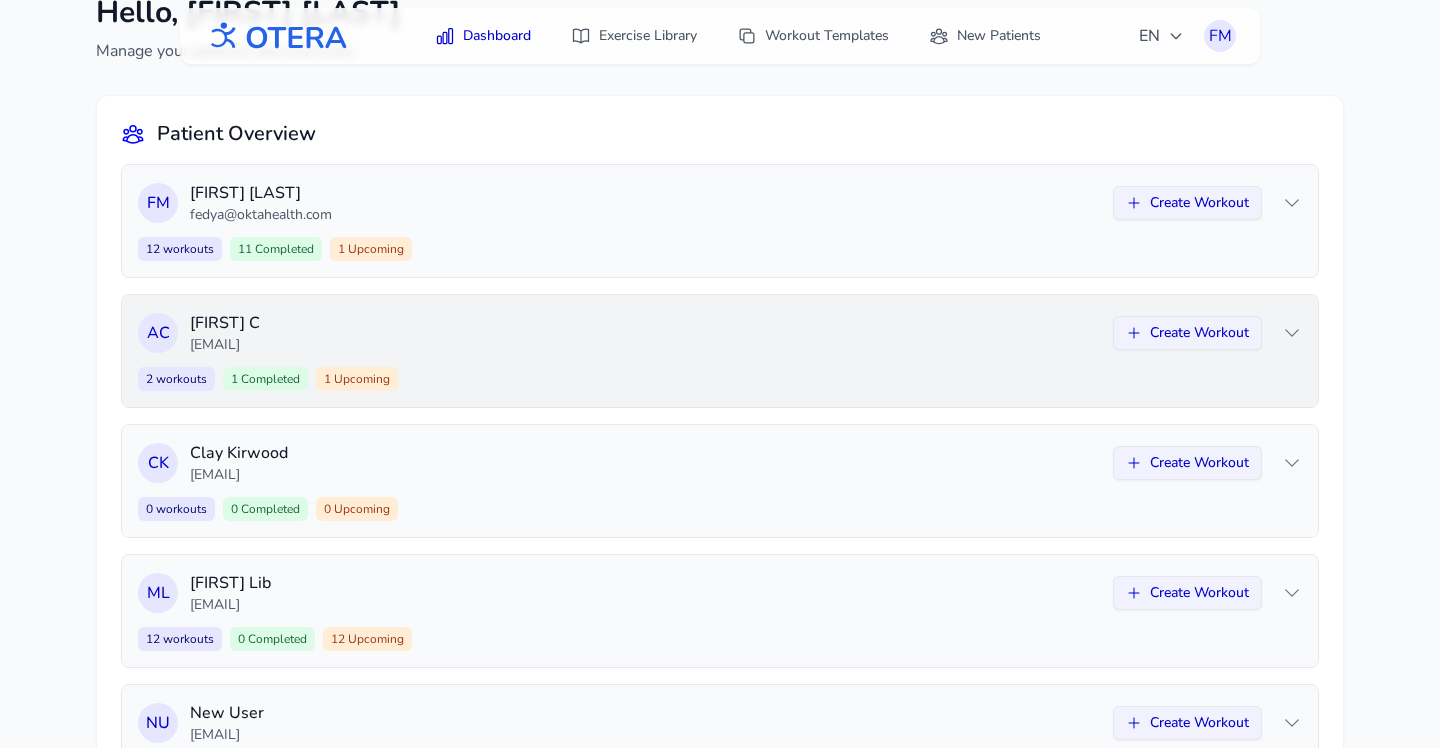 scroll, scrollTop: 103, scrollLeft: 0, axis: vertical 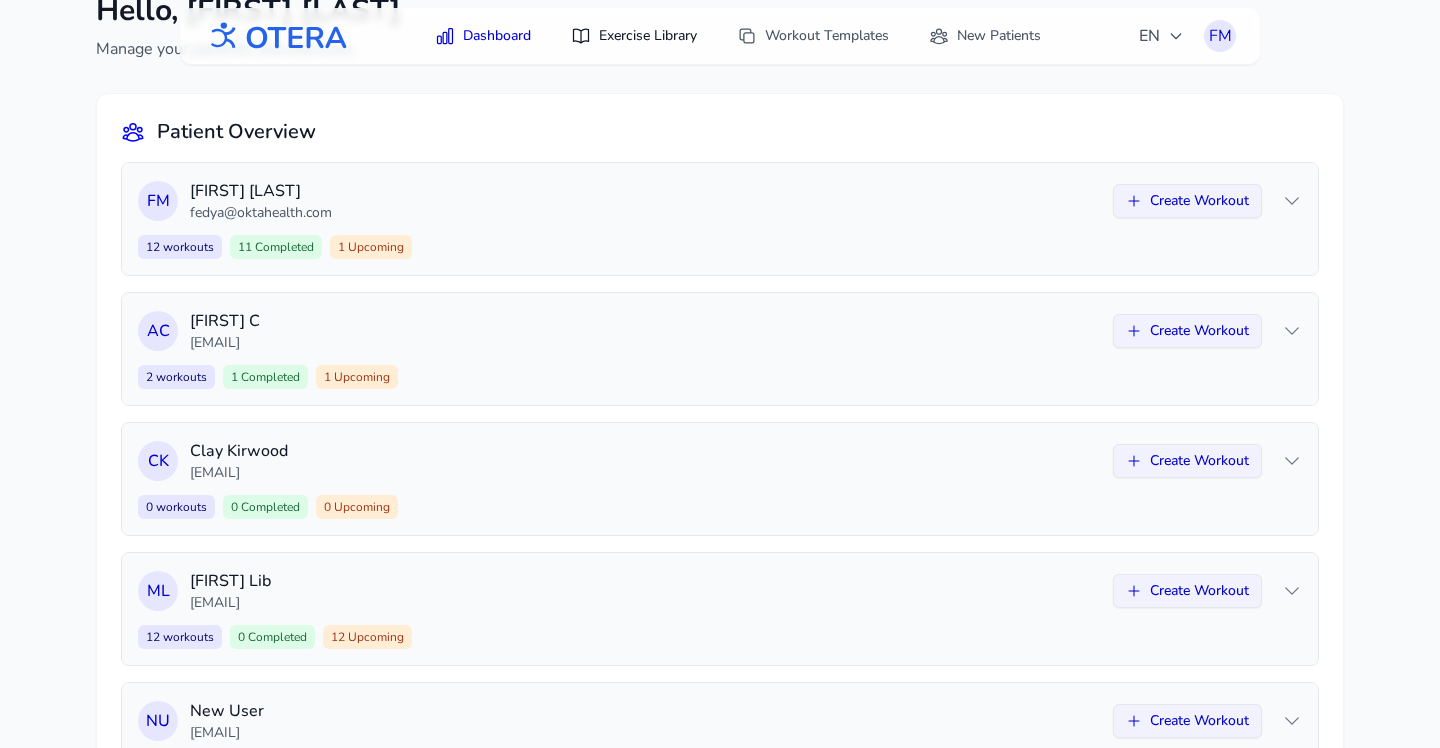 click on "Exercise Library" at bounding box center [634, 36] 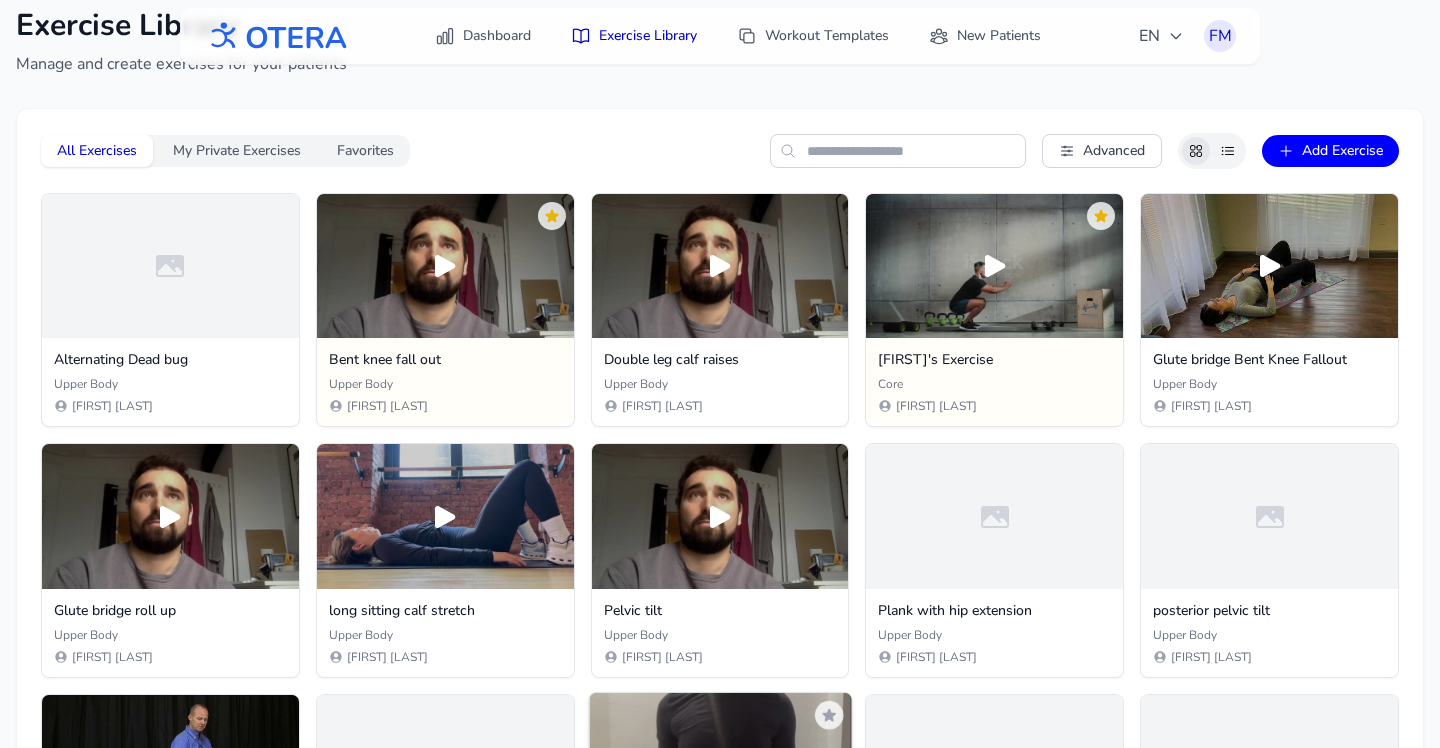 scroll, scrollTop: 86, scrollLeft: 0, axis: vertical 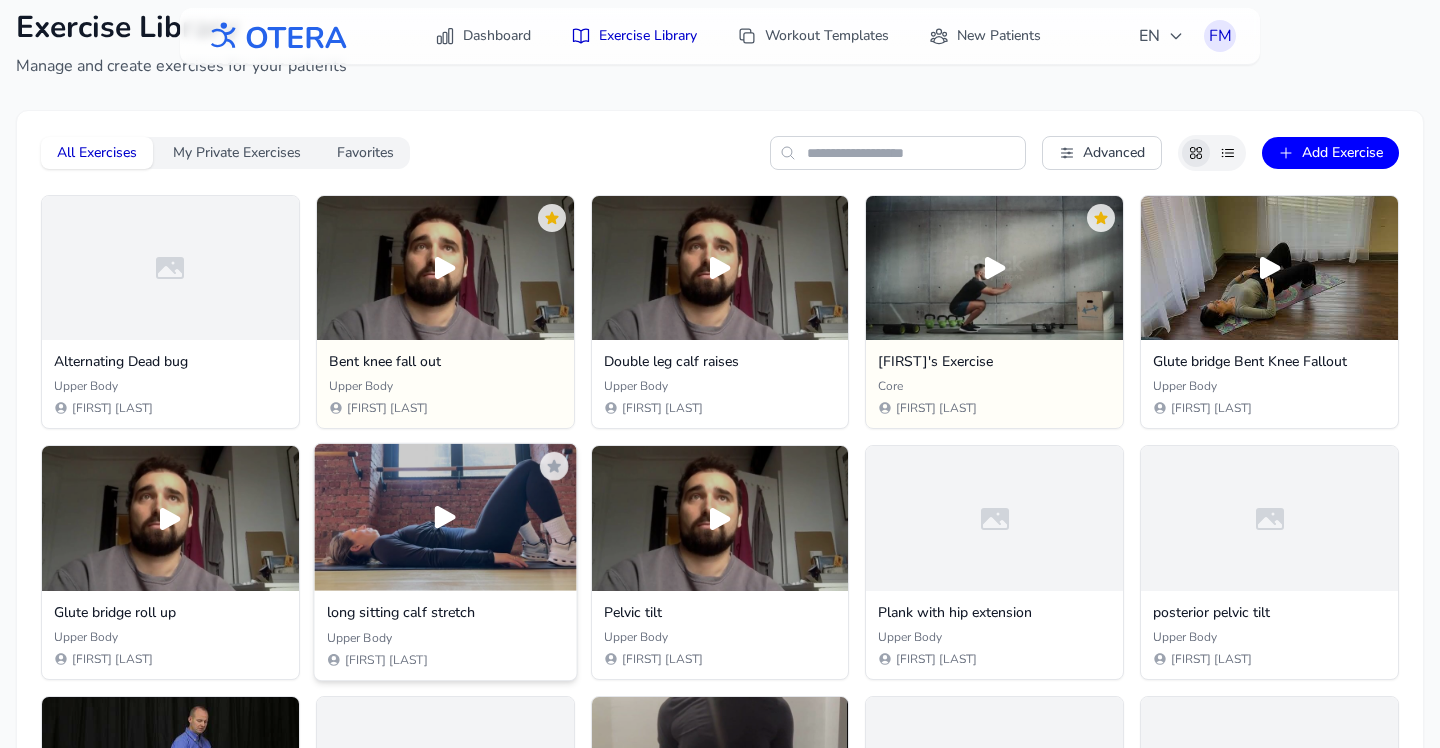 click on "long sitting calf stretch Upper Body [LAST] [FIRST]" at bounding box center (445, 636) 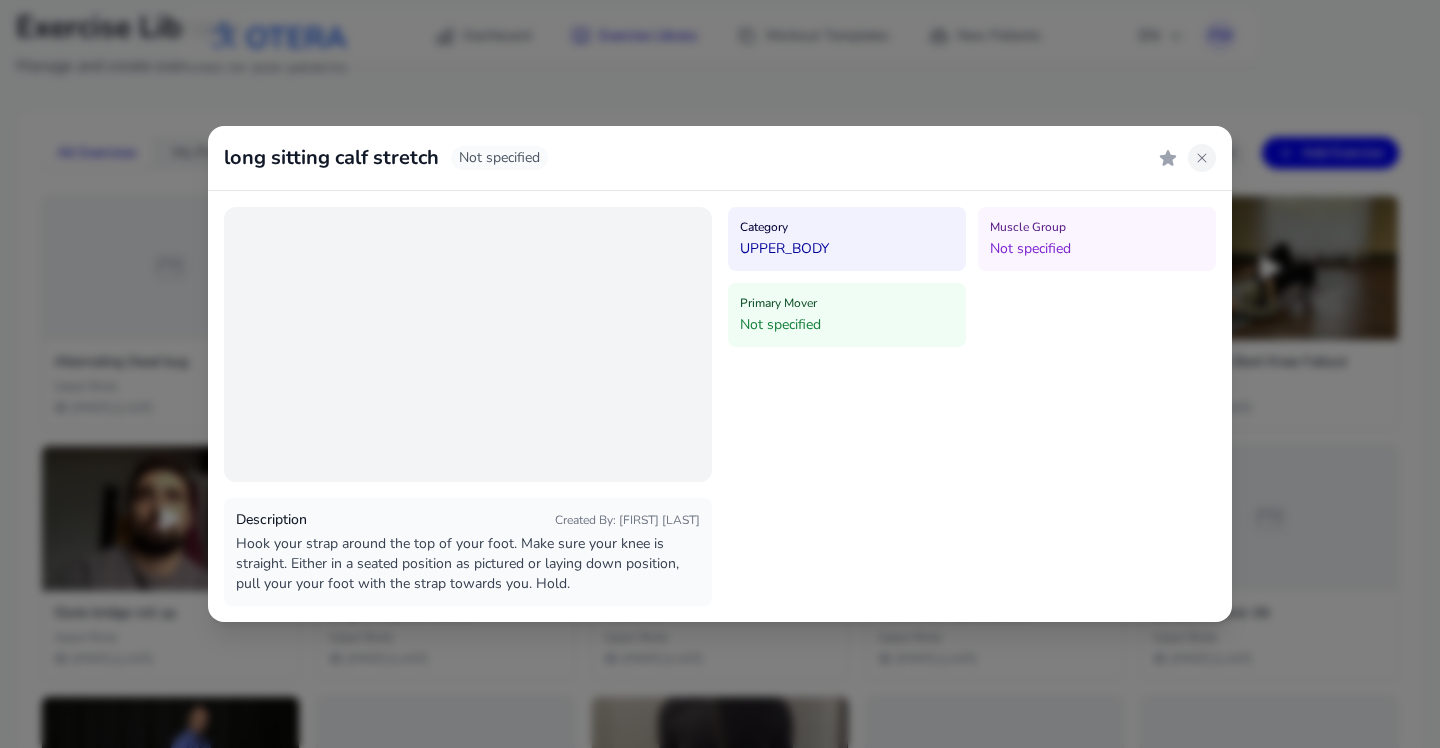 click 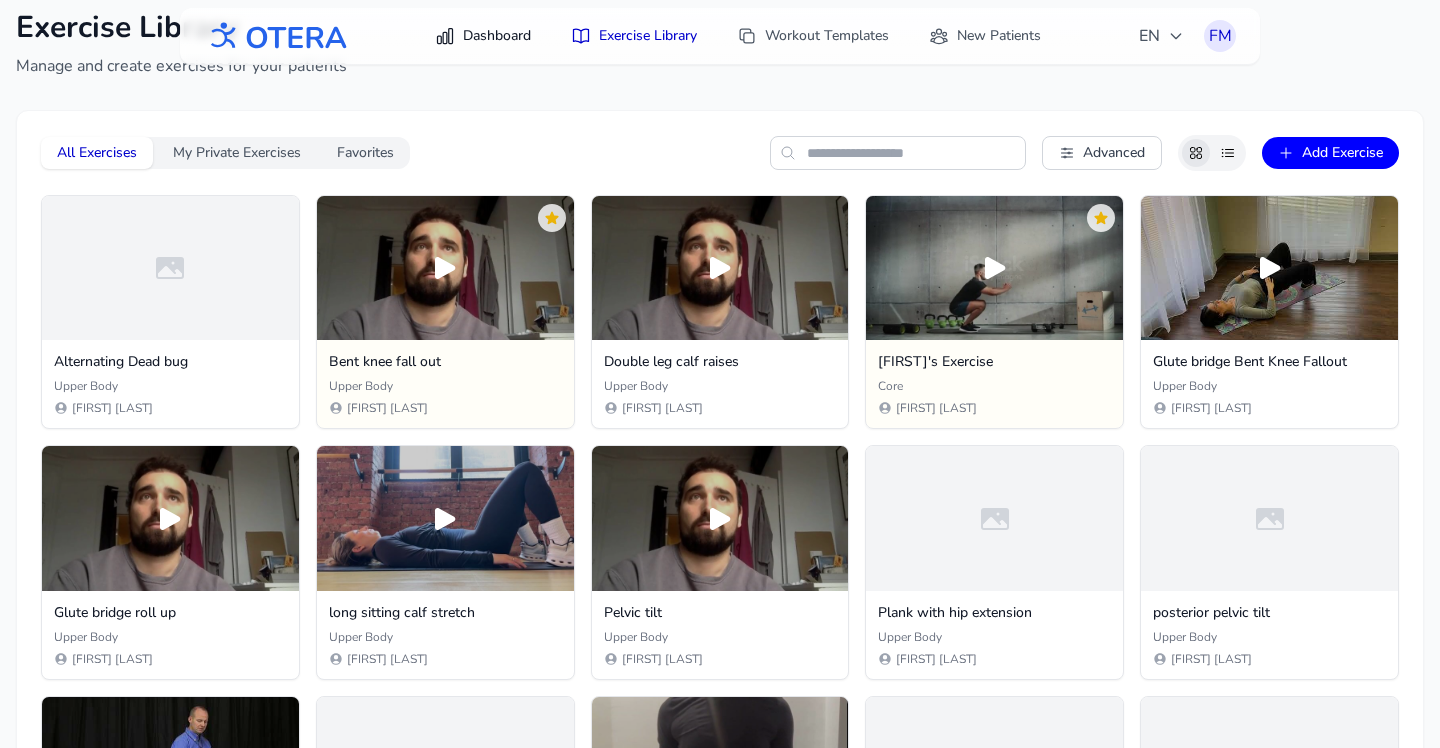 click on "Dashboard" at bounding box center (483, 36) 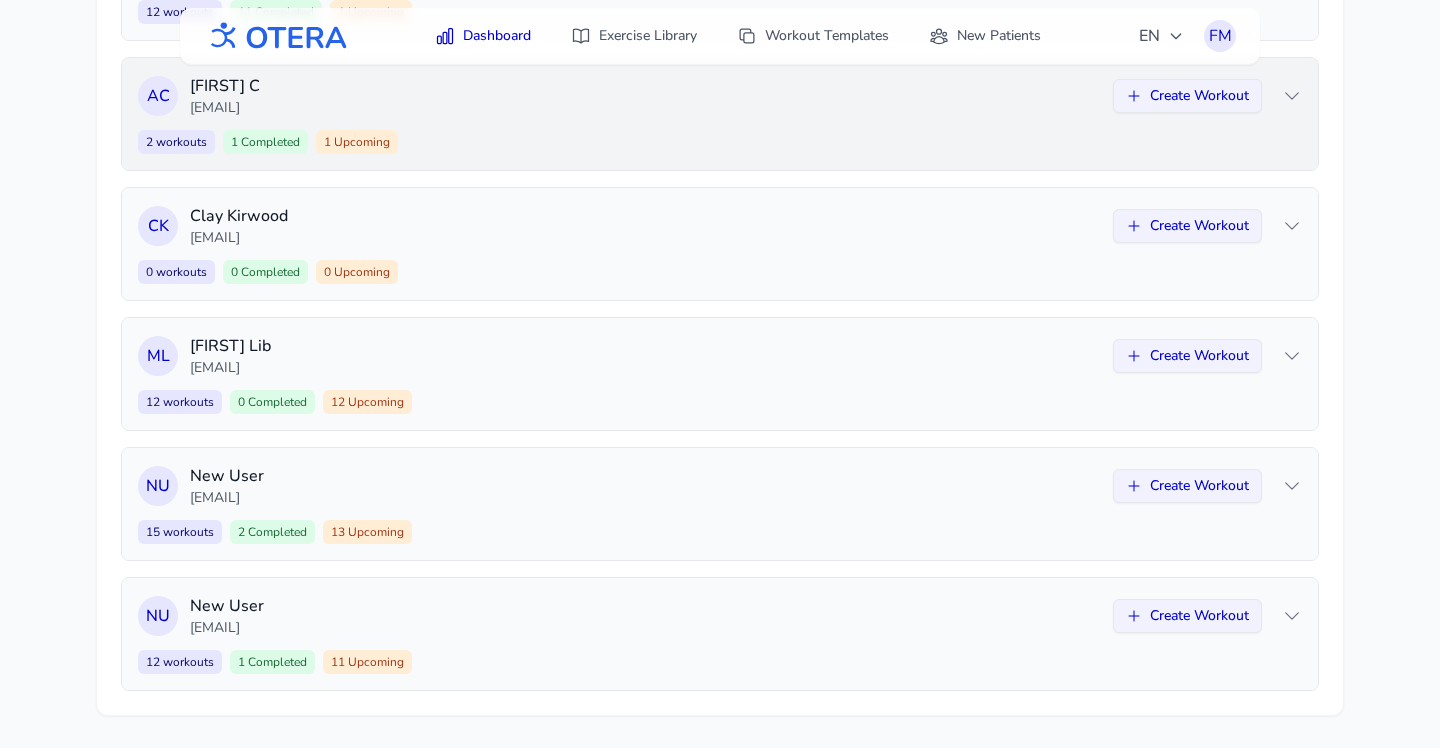 scroll, scrollTop: 0, scrollLeft: 0, axis: both 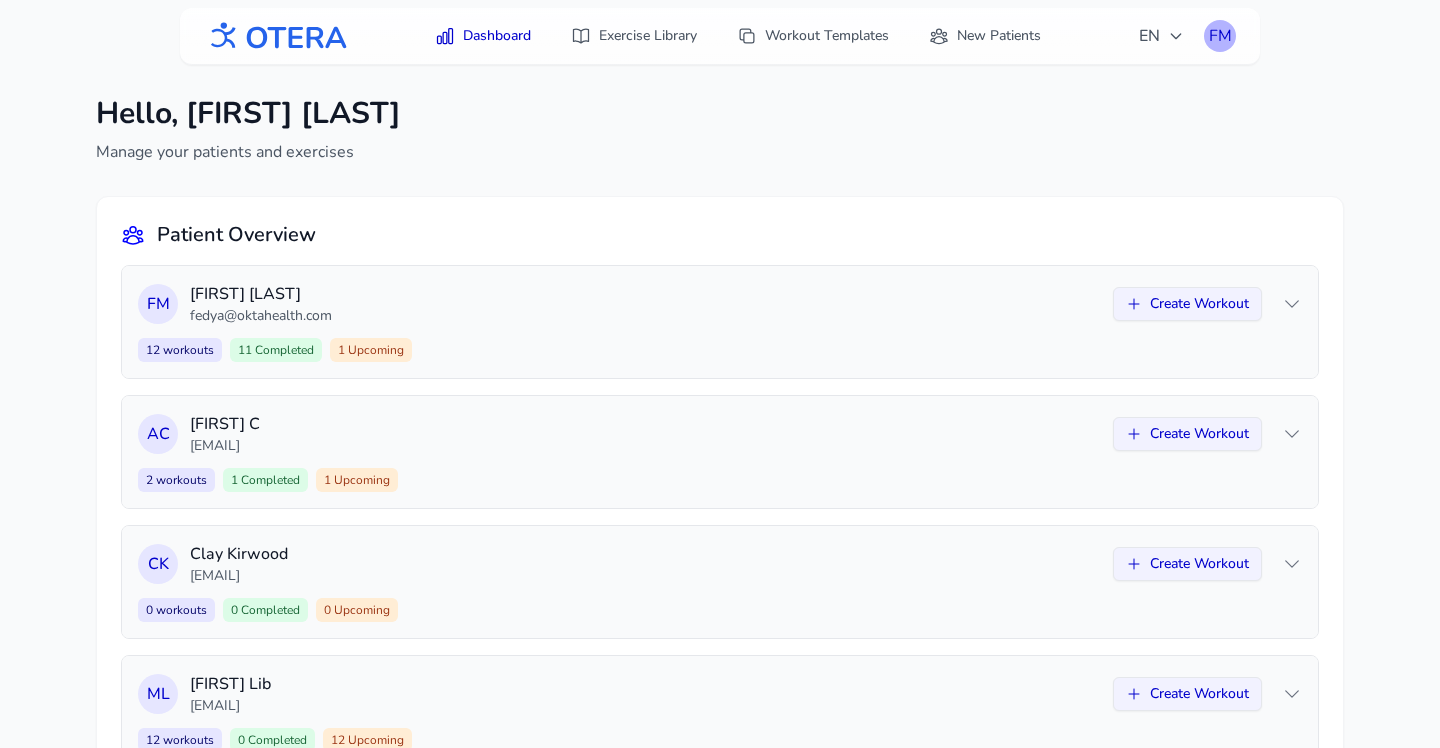 click on "FM" at bounding box center (1220, 36) 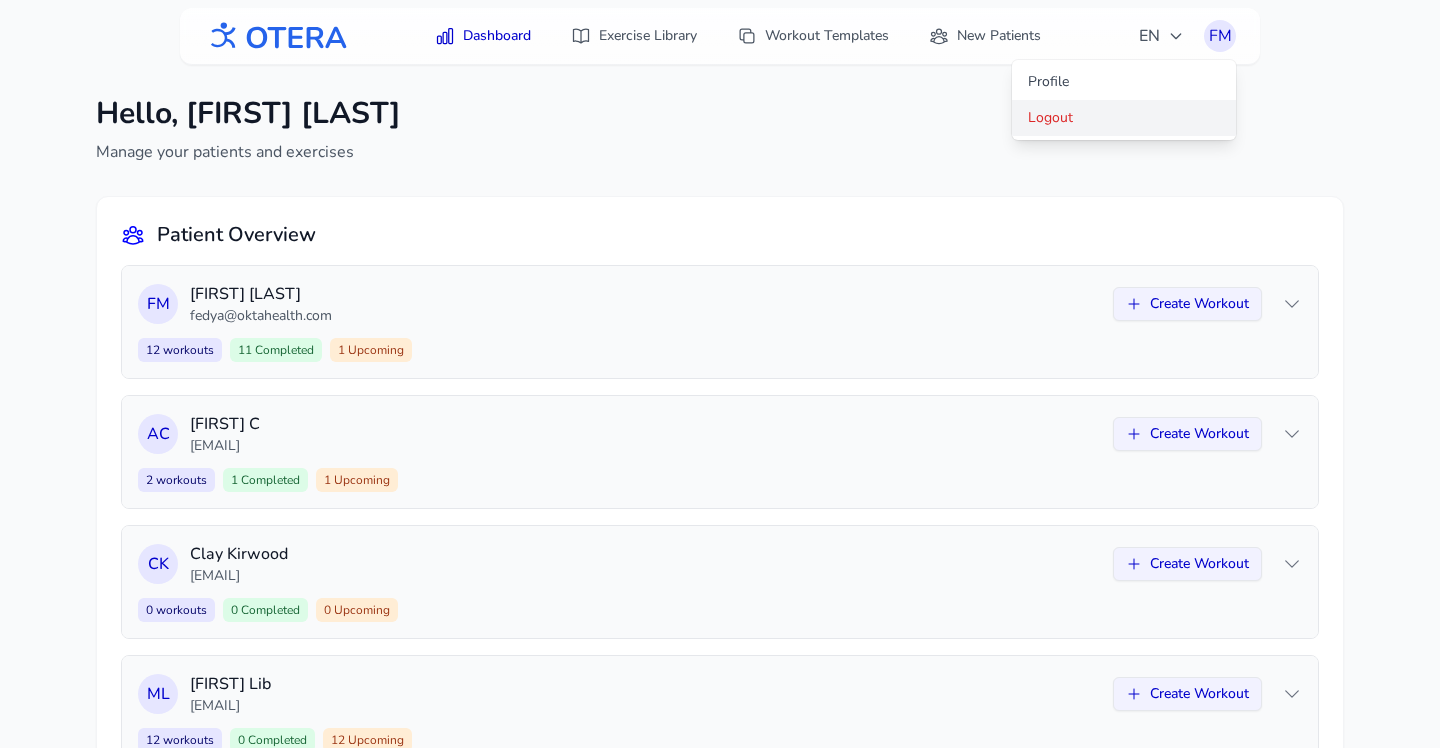 click on "Logout" at bounding box center [1124, 118] 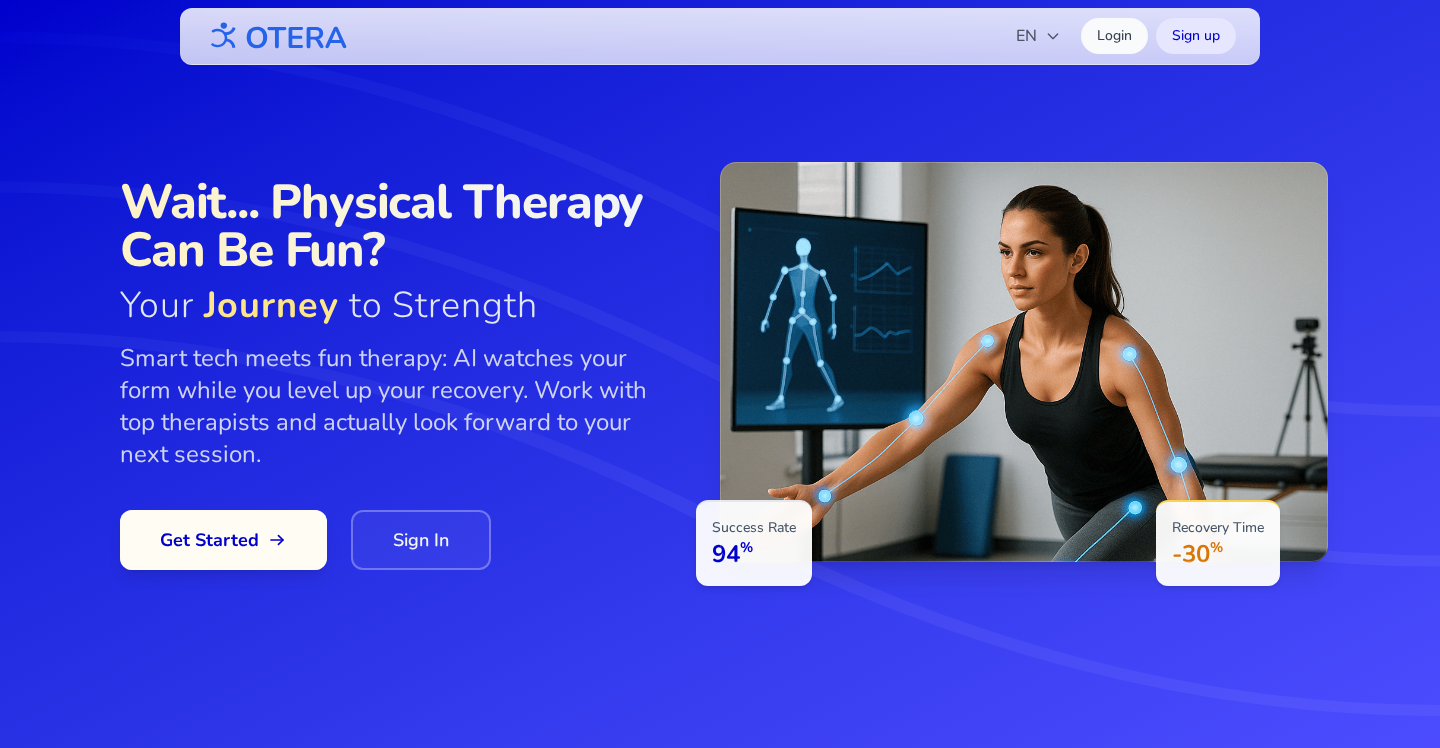 click on "Get Started" at bounding box center (223, 540) 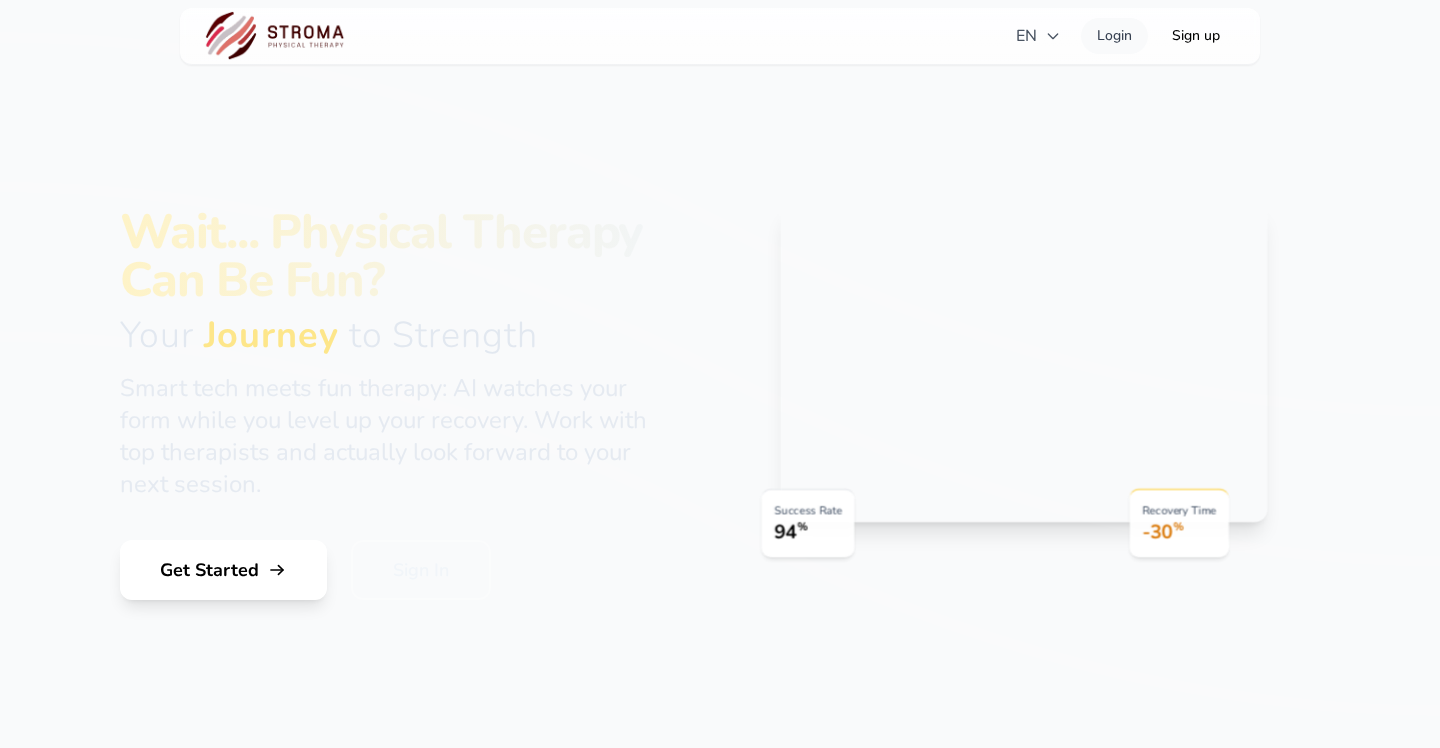 scroll, scrollTop: 0, scrollLeft: 0, axis: both 